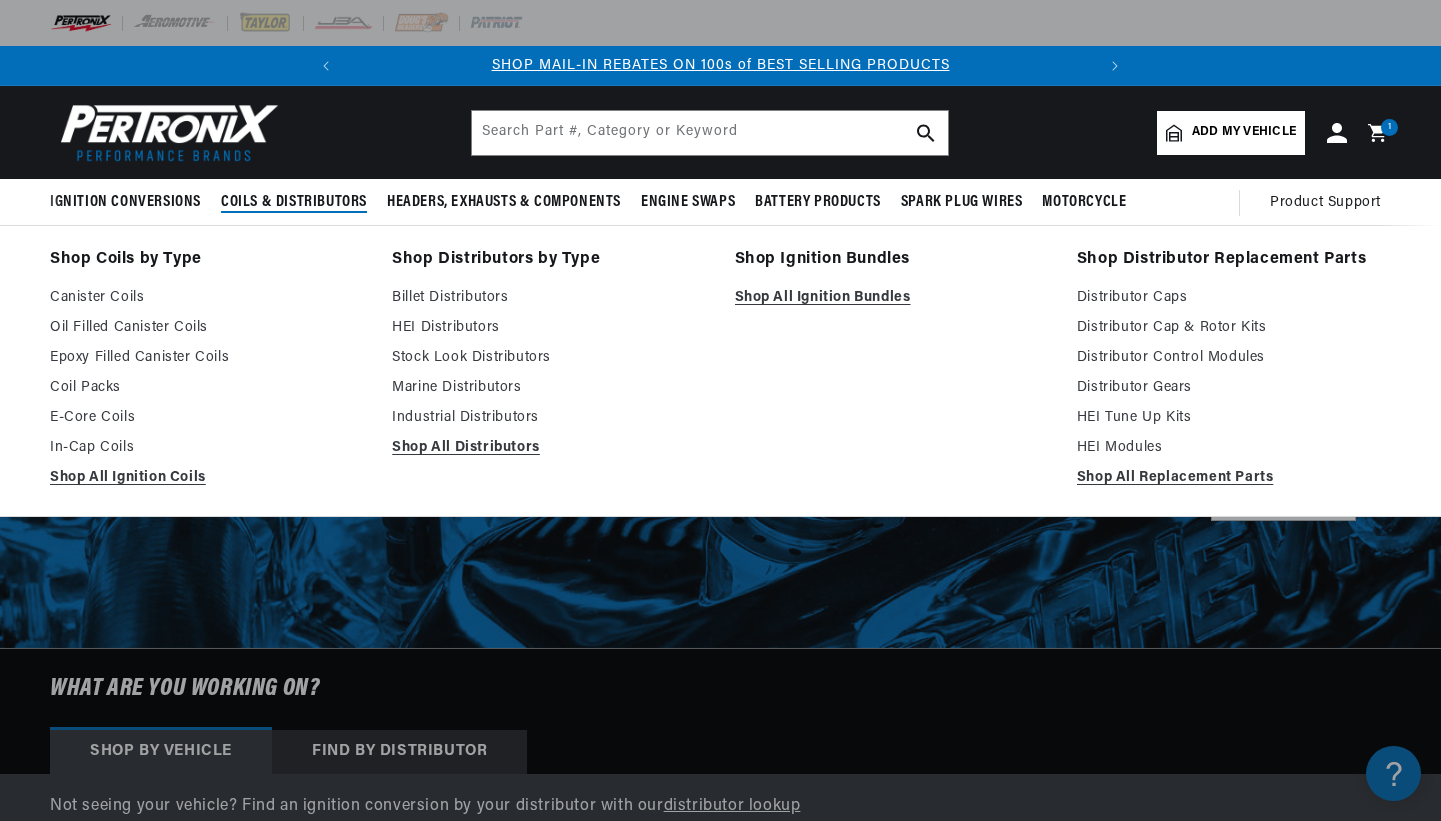 scroll, scrollTop: 0, scrollLeft: 0, axis: both 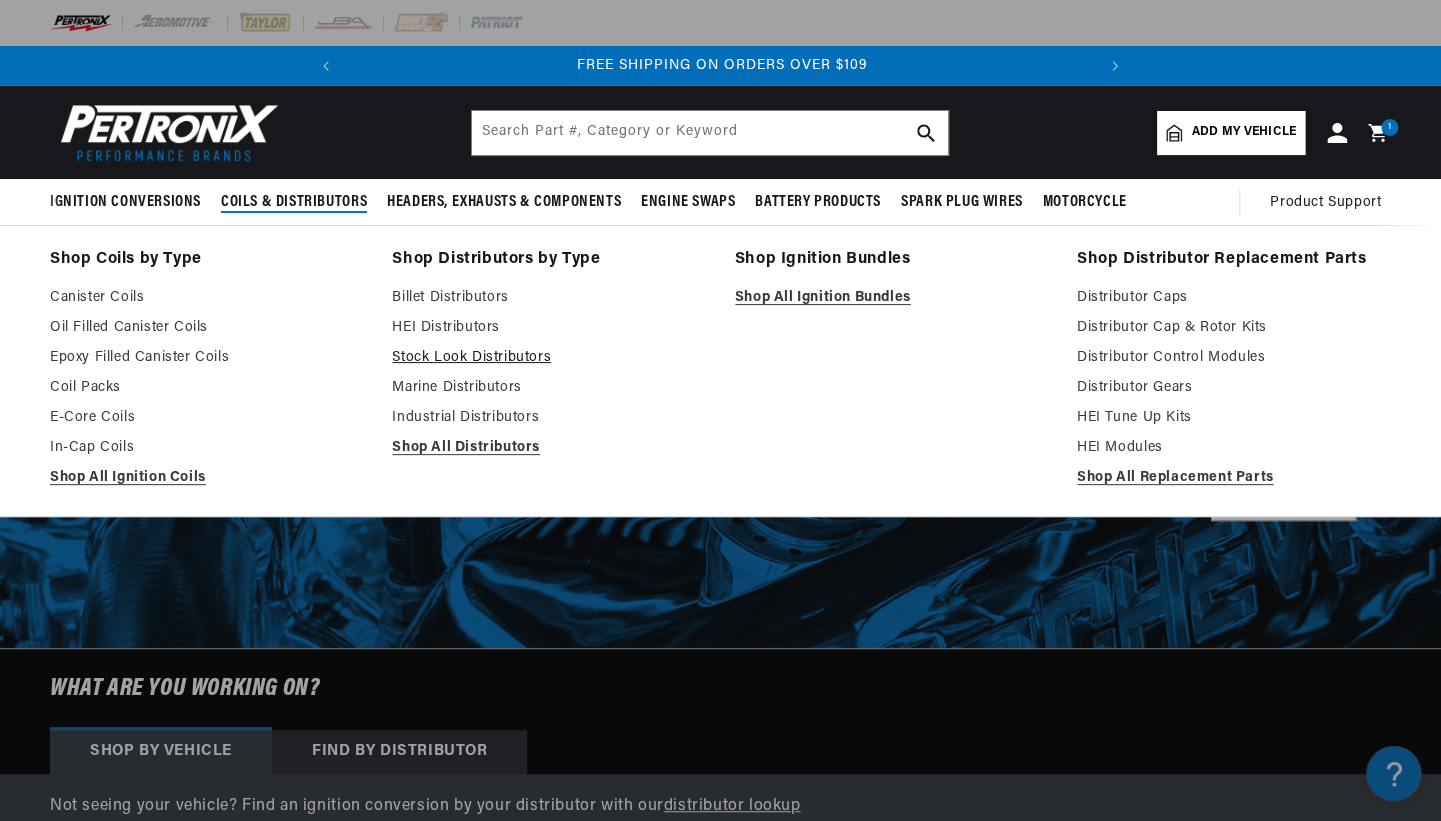 click on "Stock Look Distributors" at bounding box center (549, 358) 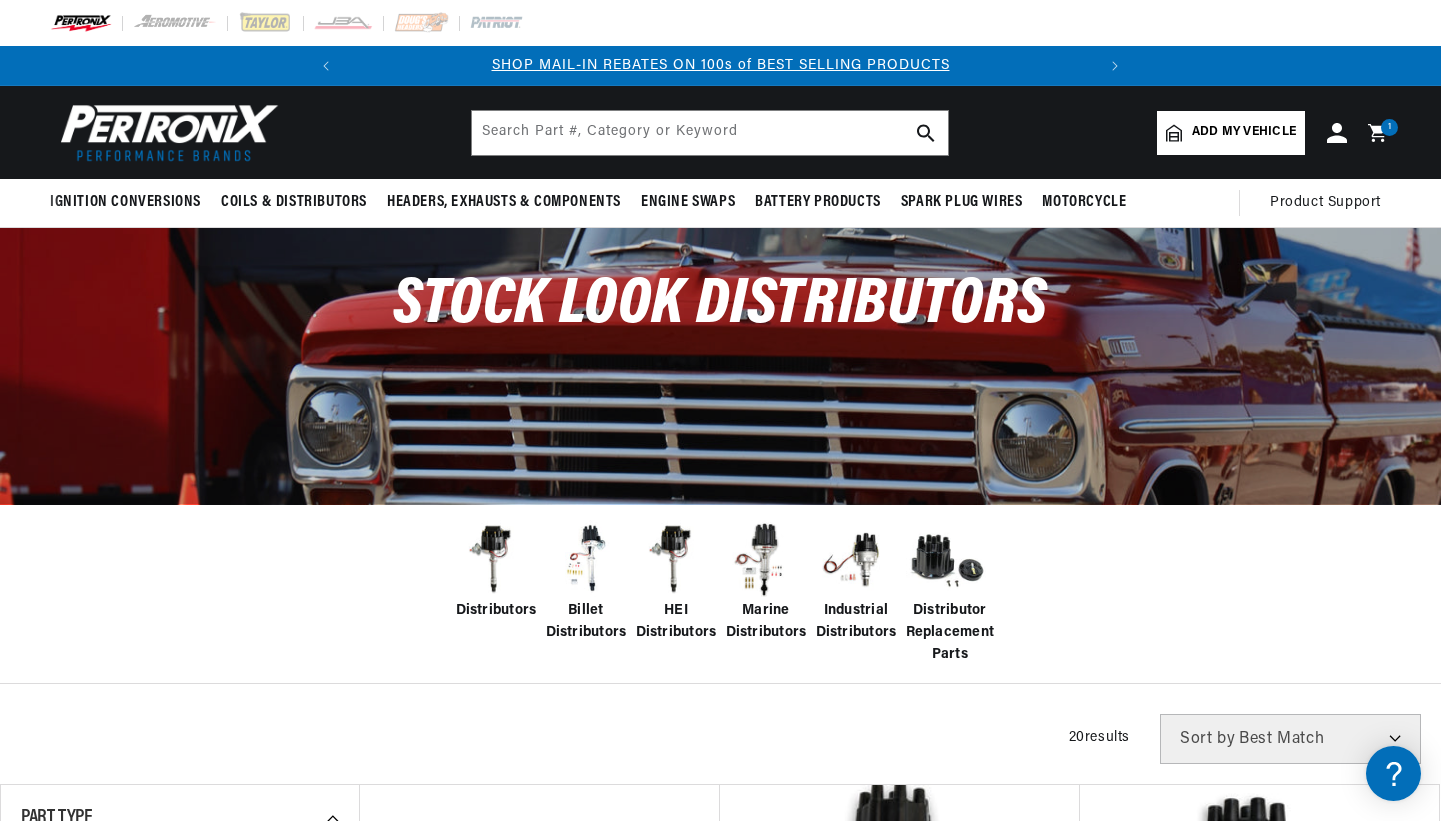 scroll, scrollTop: 0, scrollLeft: 0, axis: both 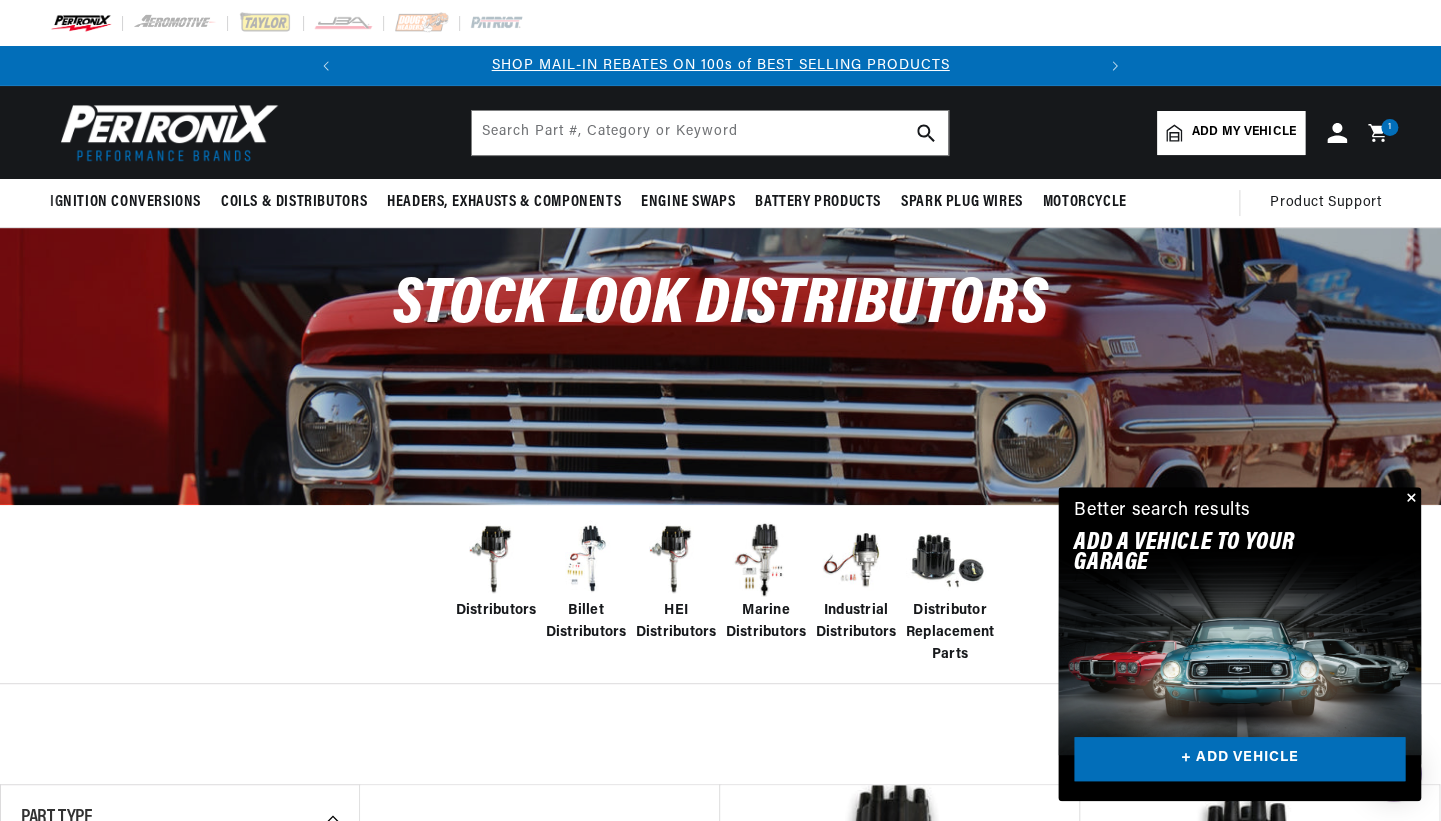 click on "HEI Distributors" at bounding box center (676, 622) 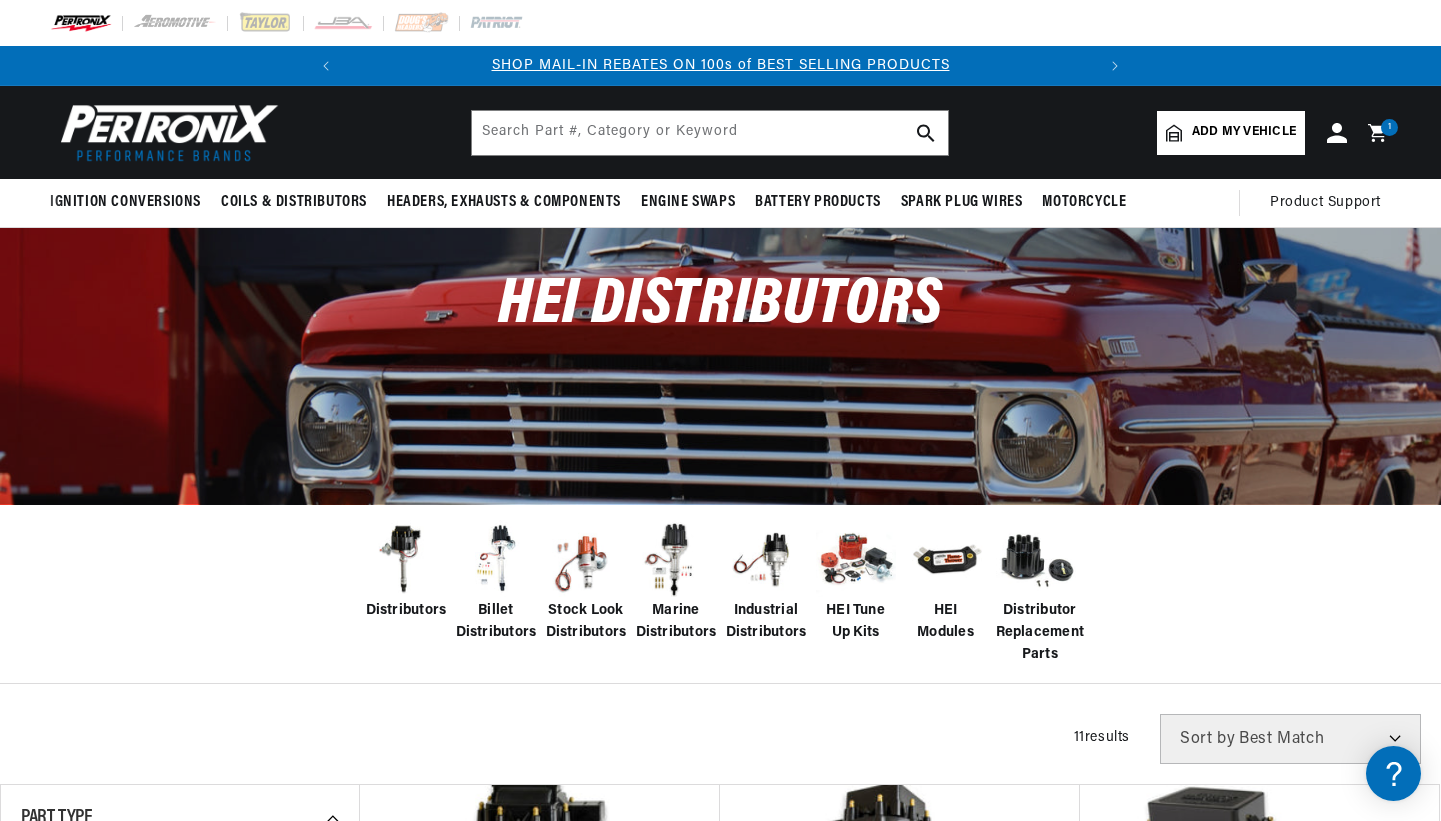 scroll, scrollTop: 0, scrollLeft: 0, axis: both 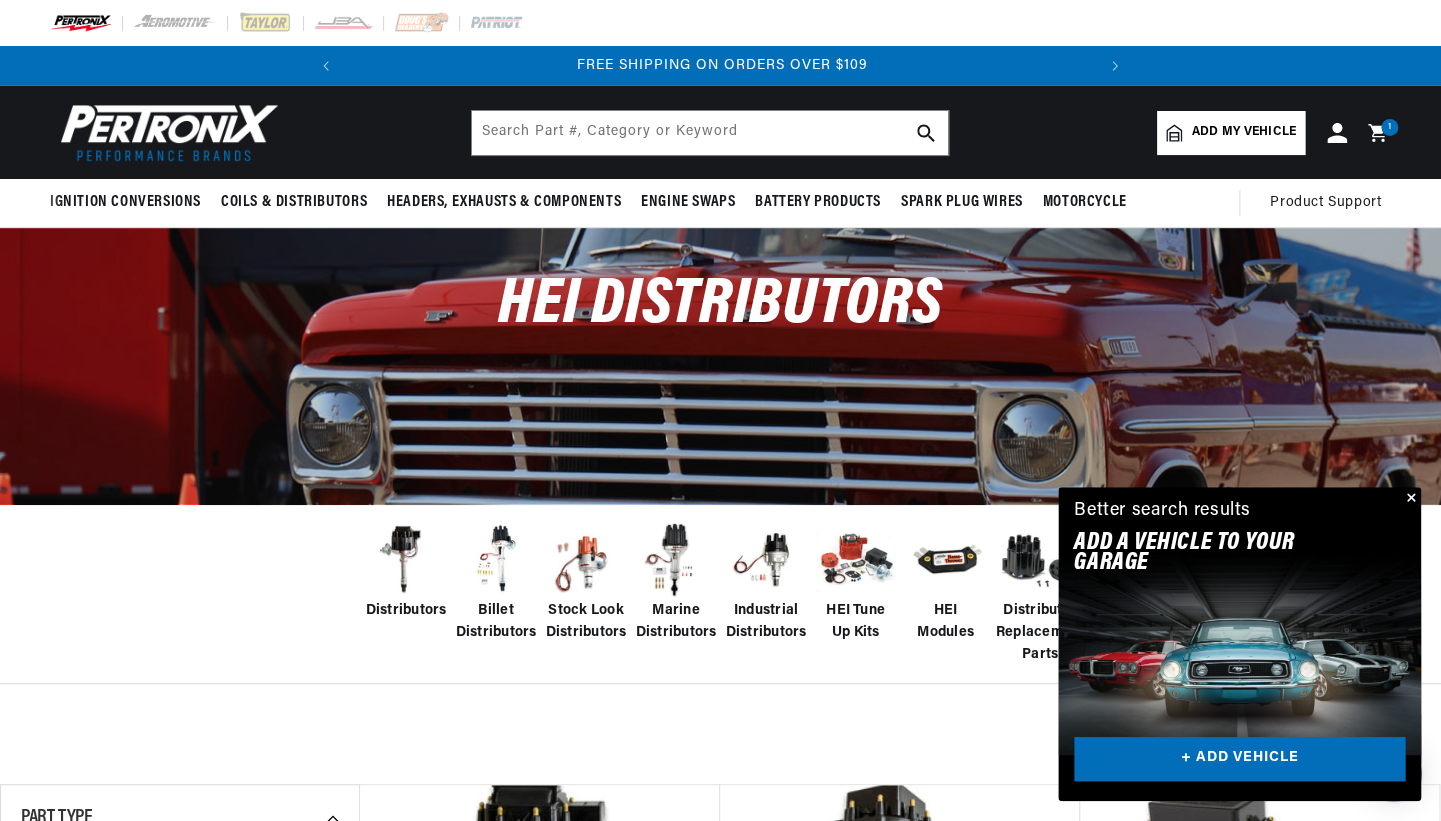click at bounding box center (1409, 499) 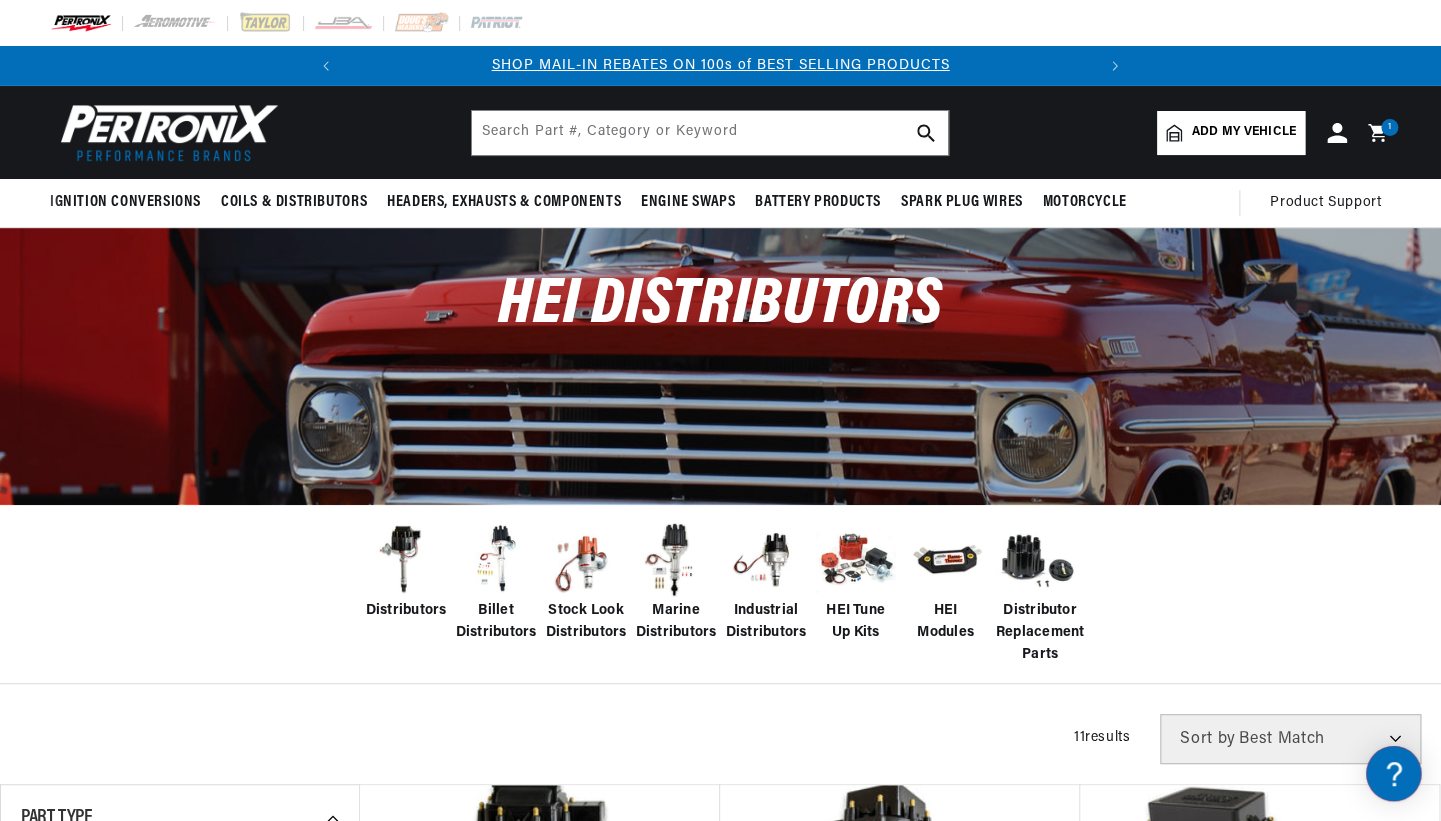 scroll, scrollTop: 0, scrollLeft: 0, axis: both 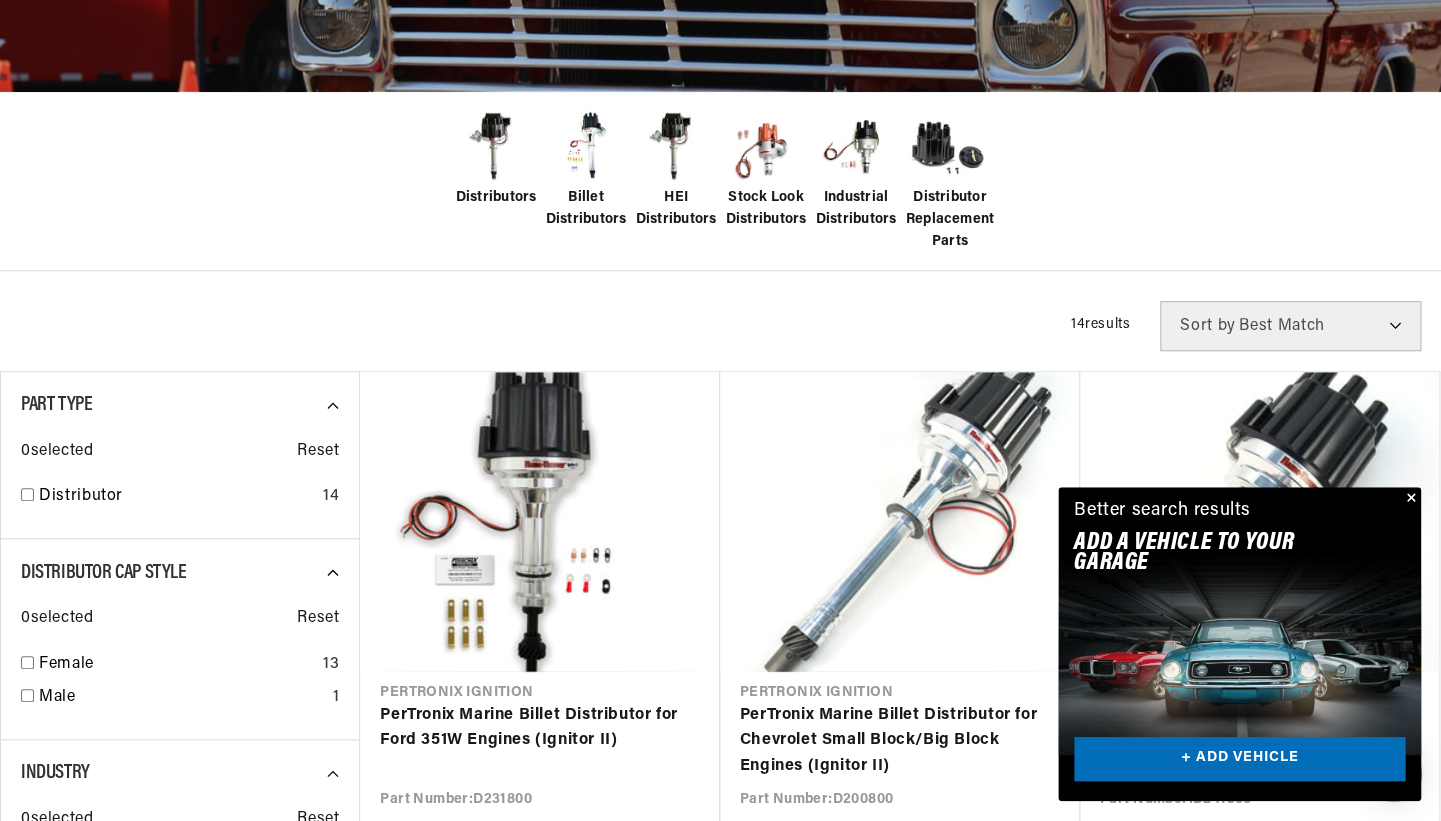 click at bounding box center (1409, 499) 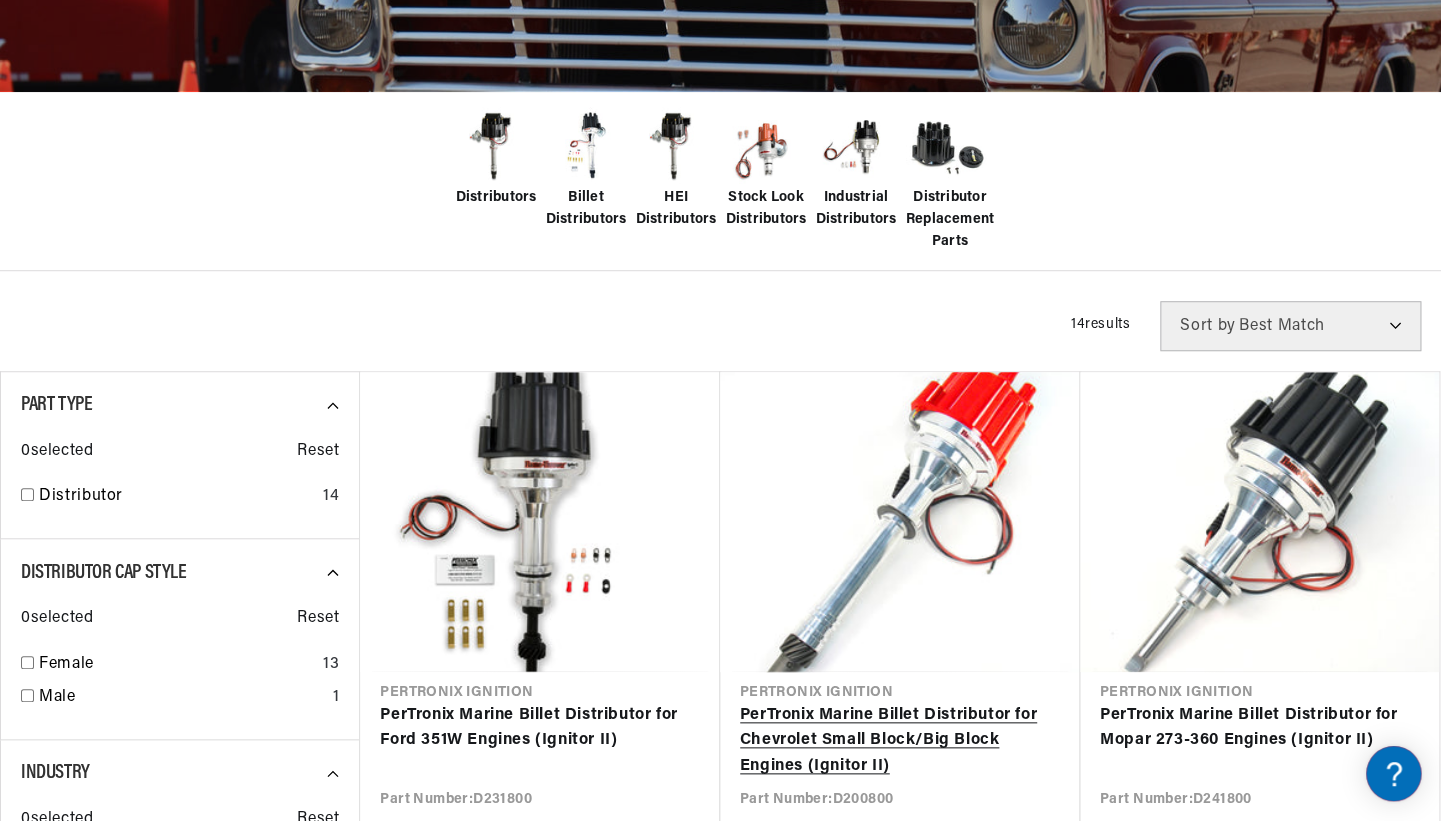 scroll, scrollTop: 0, scrollLeft: 0, axis: both 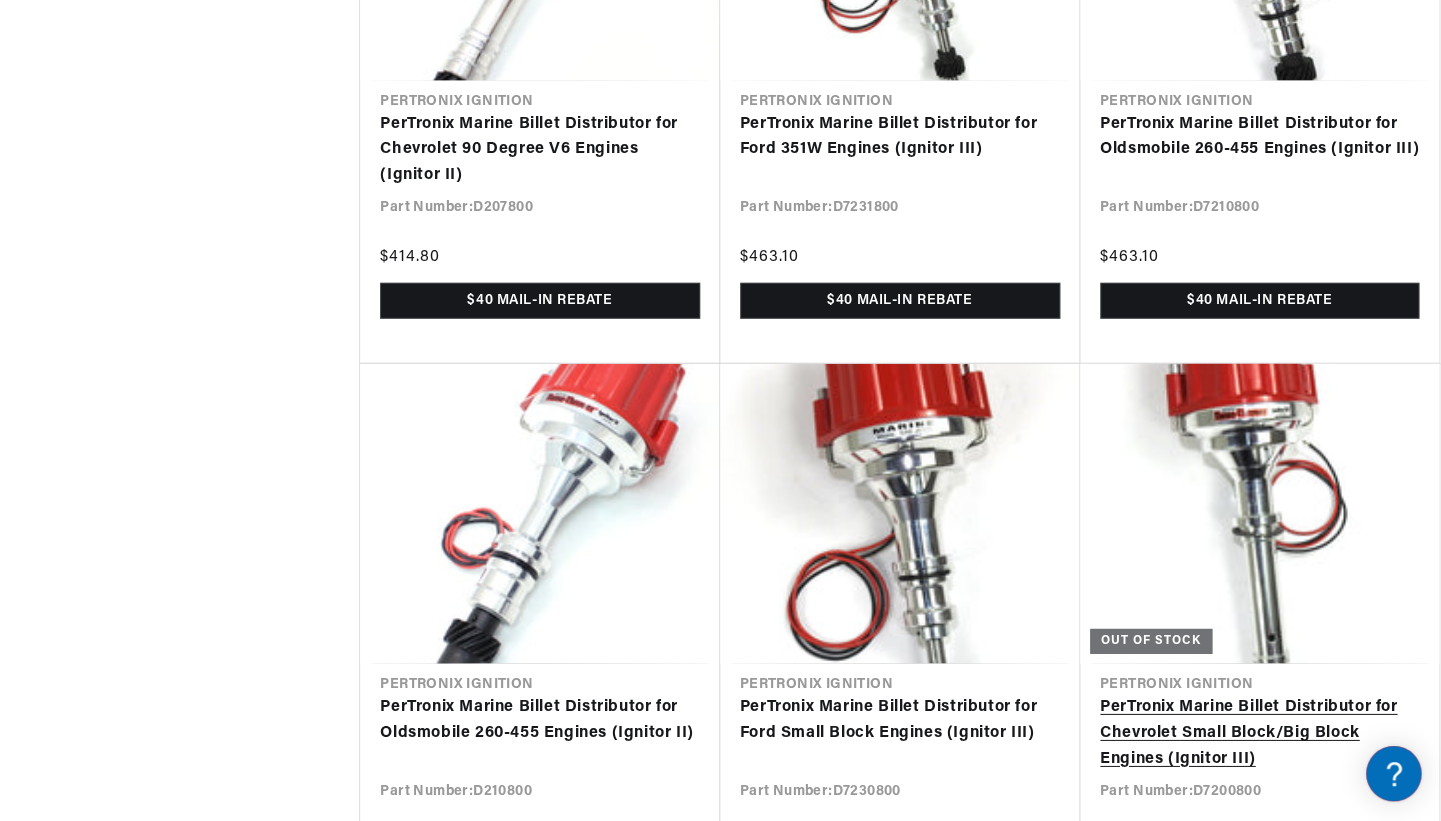 click on "PerTronix Marine Billet Distributor for Chevrolet Small Block/Big Block Engines (Ignitor III)" at bounding box center (1259, 733) 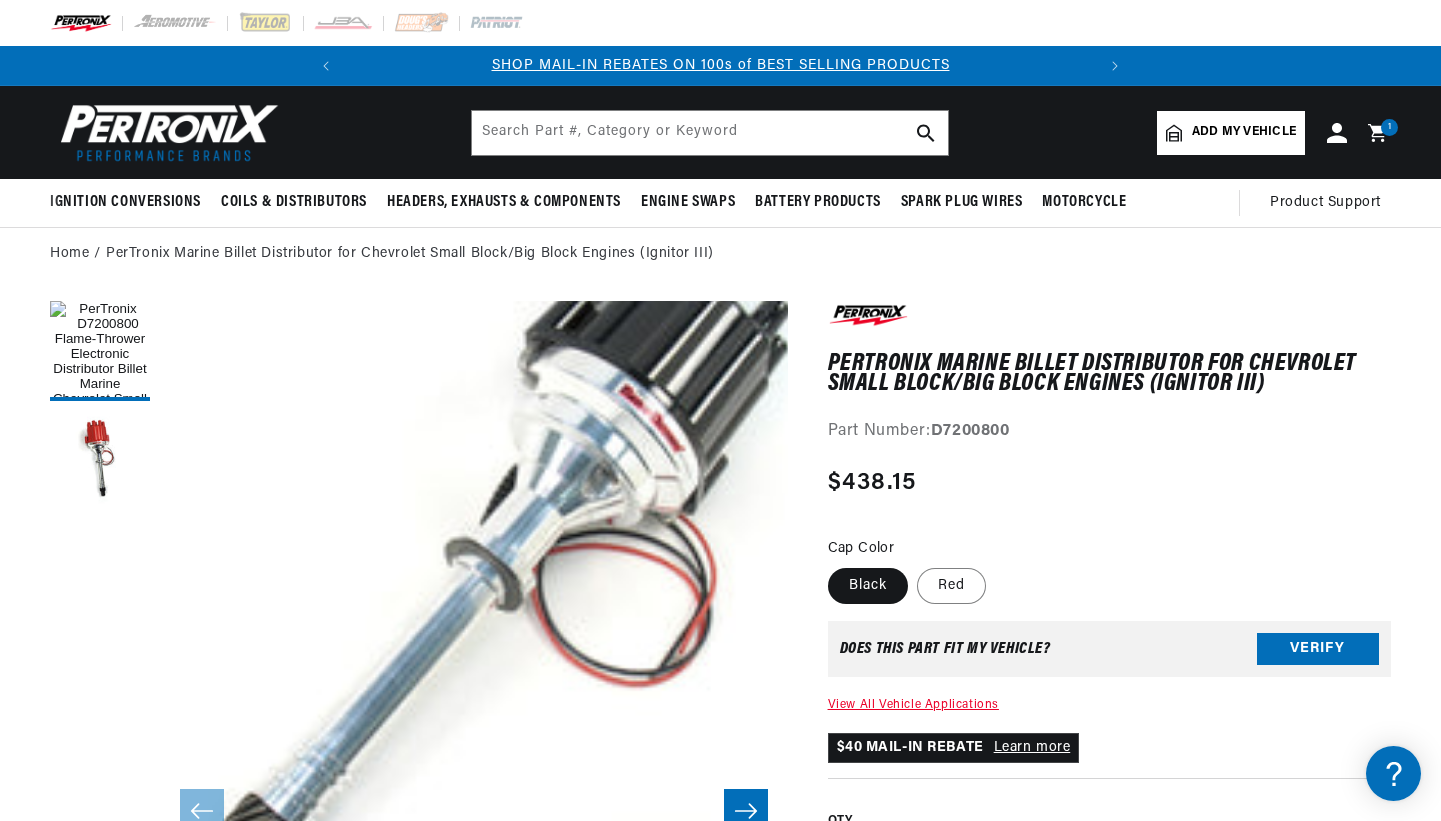 scroll, scrollTop: 0, scrollLeft: 0, axis: both 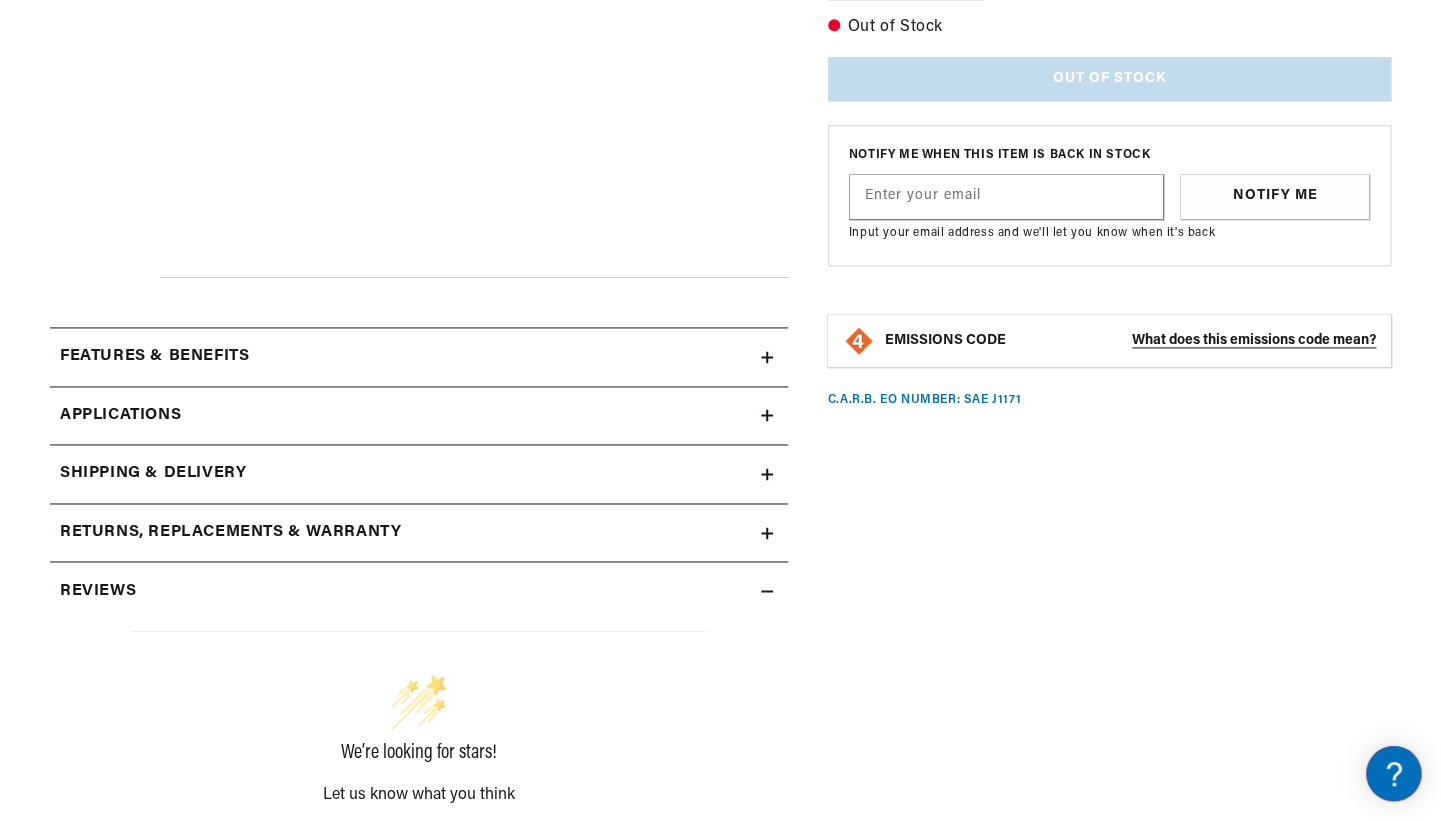 click on "Features & Benefits" at bounding box center [419, 357] 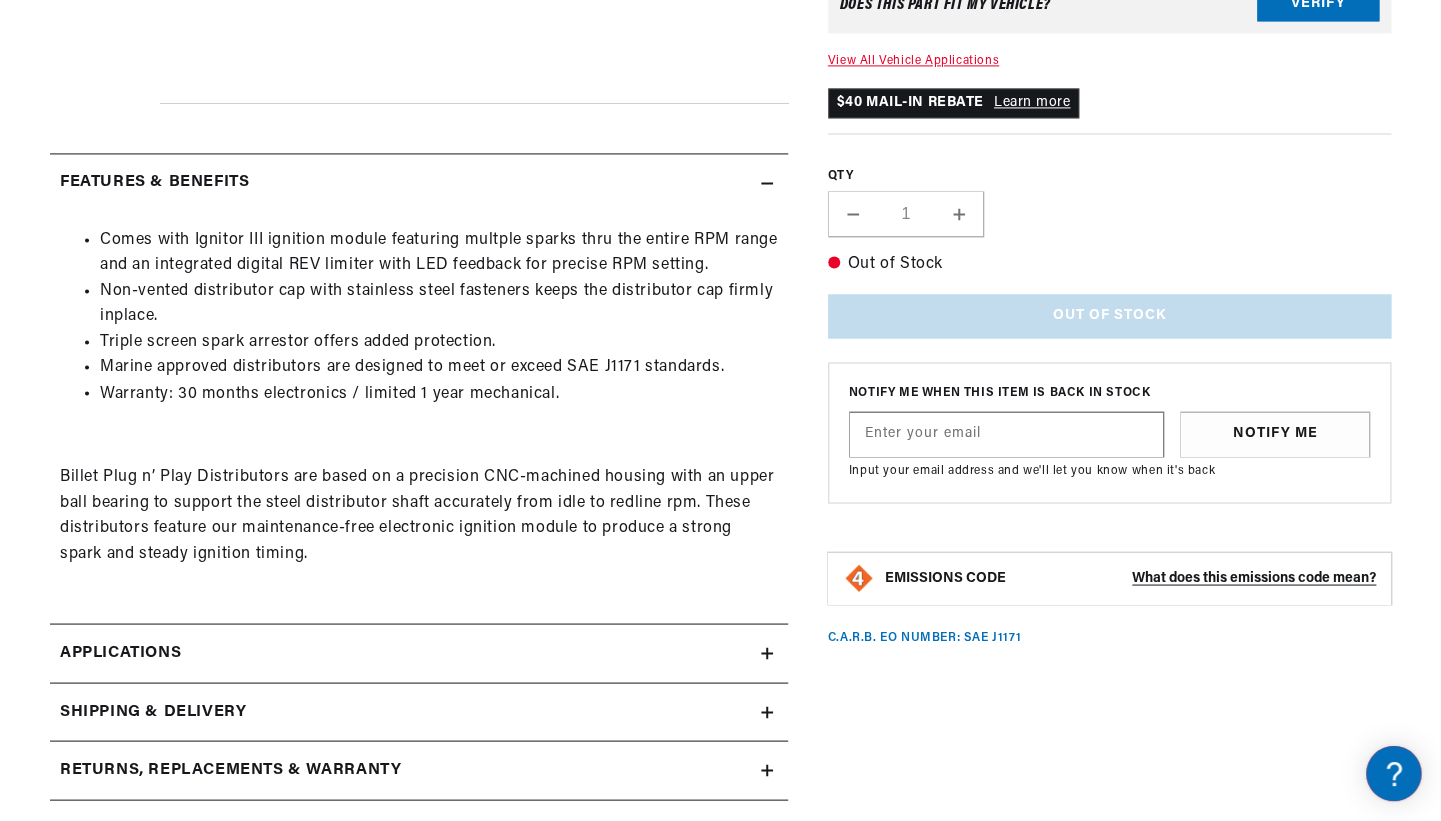 scroll, scrollTop: 1240, scrollLeft: 0, axis: vertical 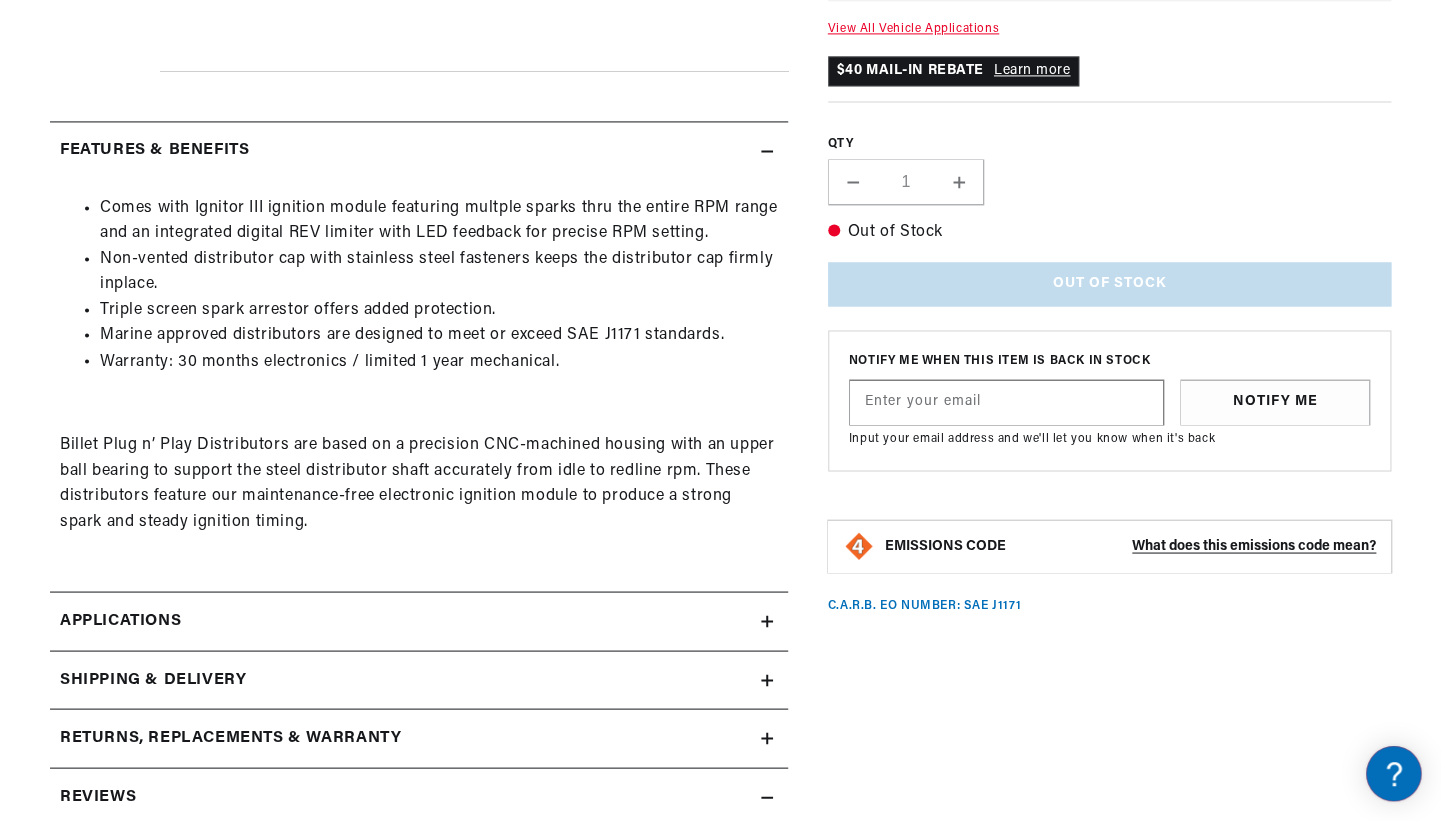 click on "Applications" at bounding box center (120, 621) 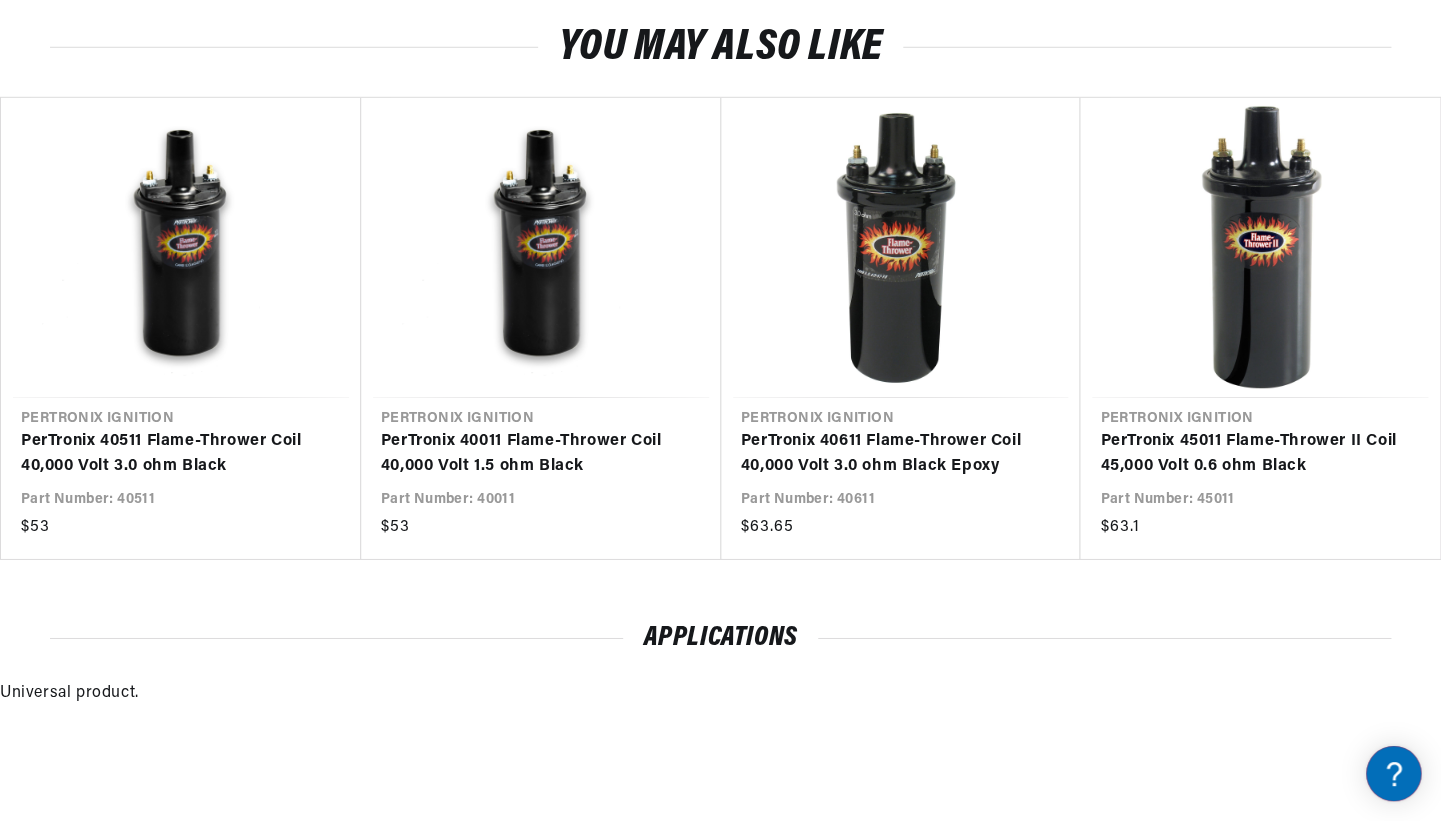 scroll, scrollTop: 101, scrollLeft: 1, axis: both 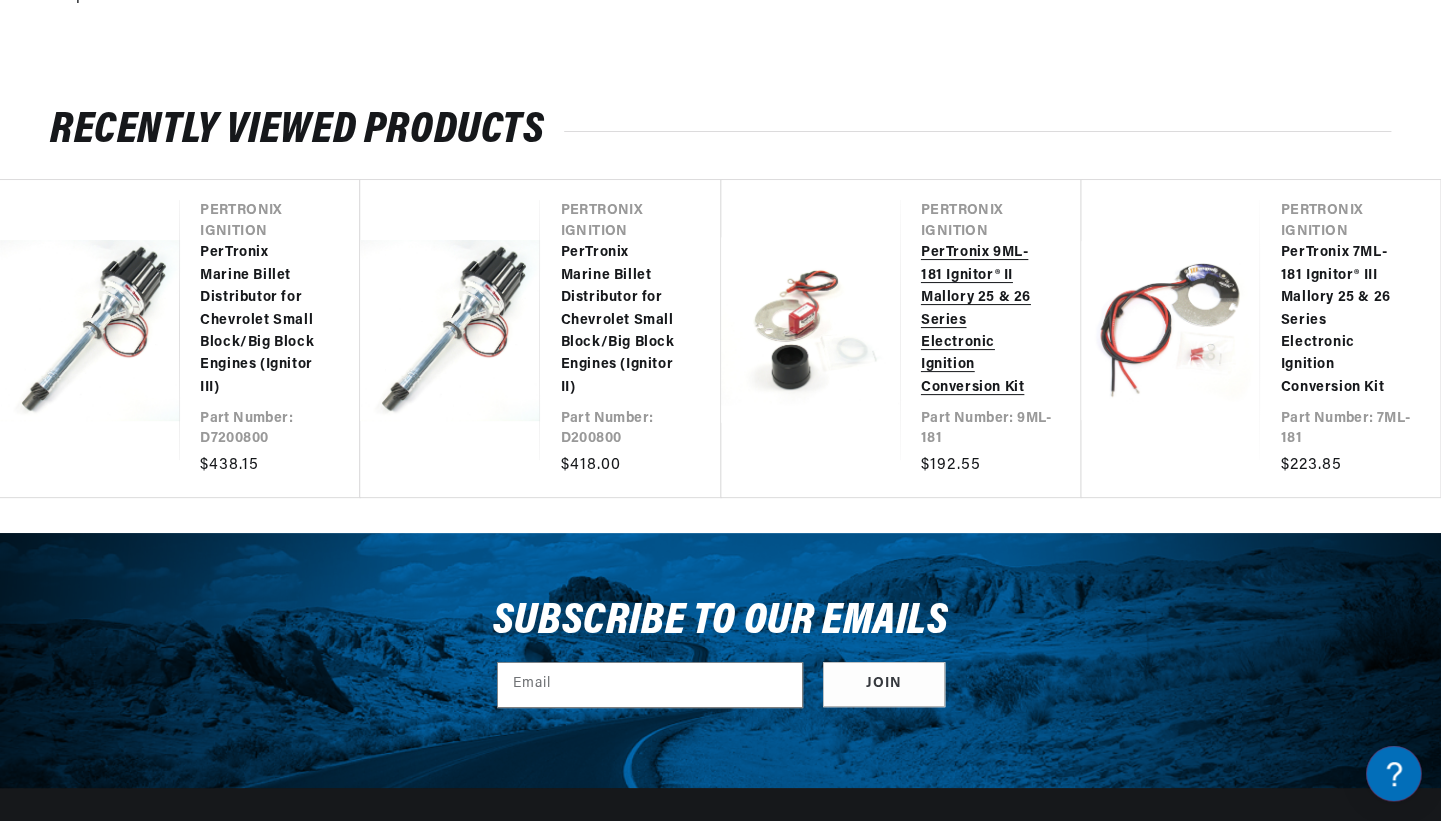 click on "PerTronix 9ML-181 Ignitor® II Mallory 25 & 26 Series Electronic Ignition Conversion Kit" at bounding box center [981, 320] 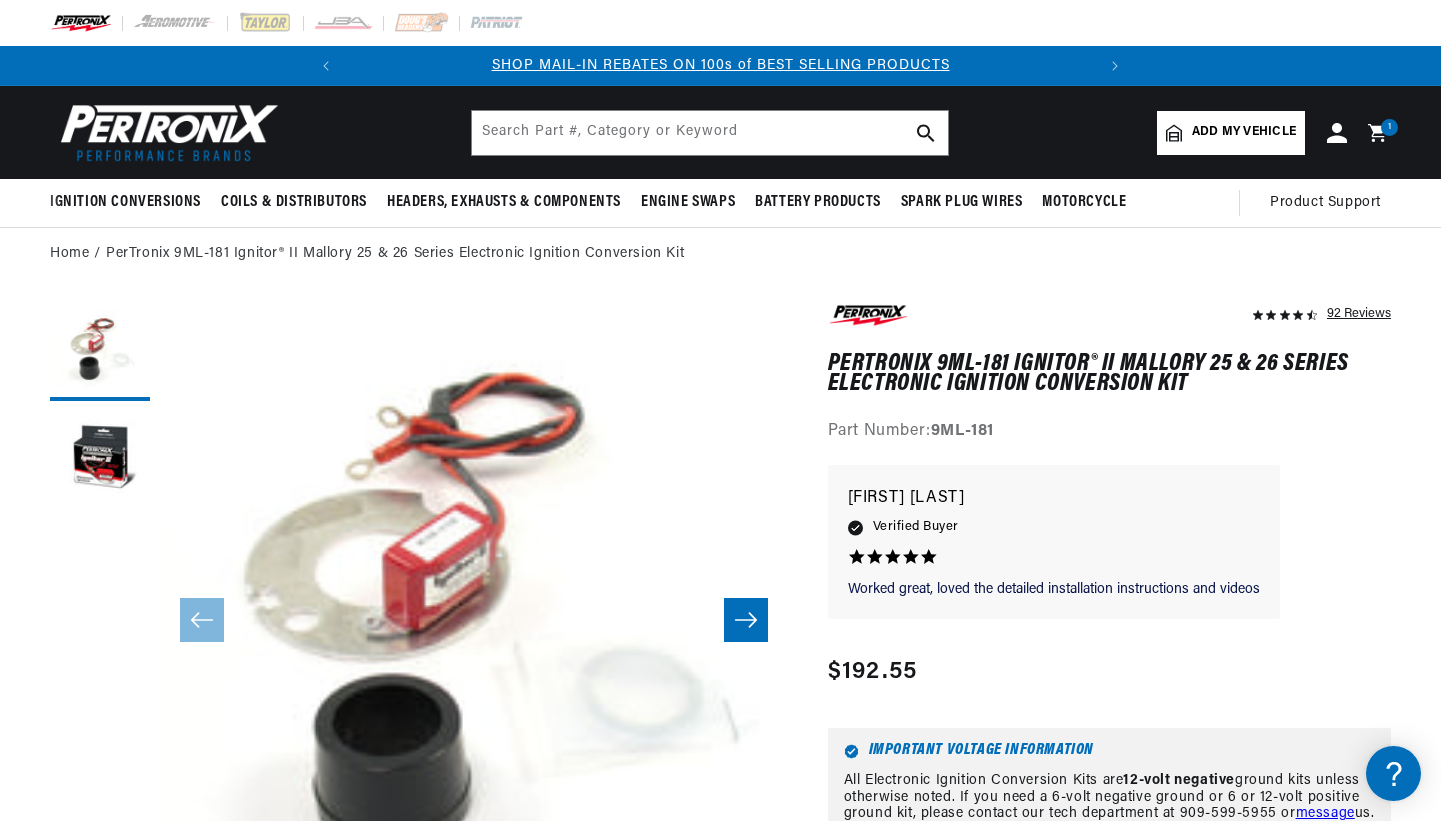 scroll, scrollTop: 0, scrollLeft: 0, axis: both 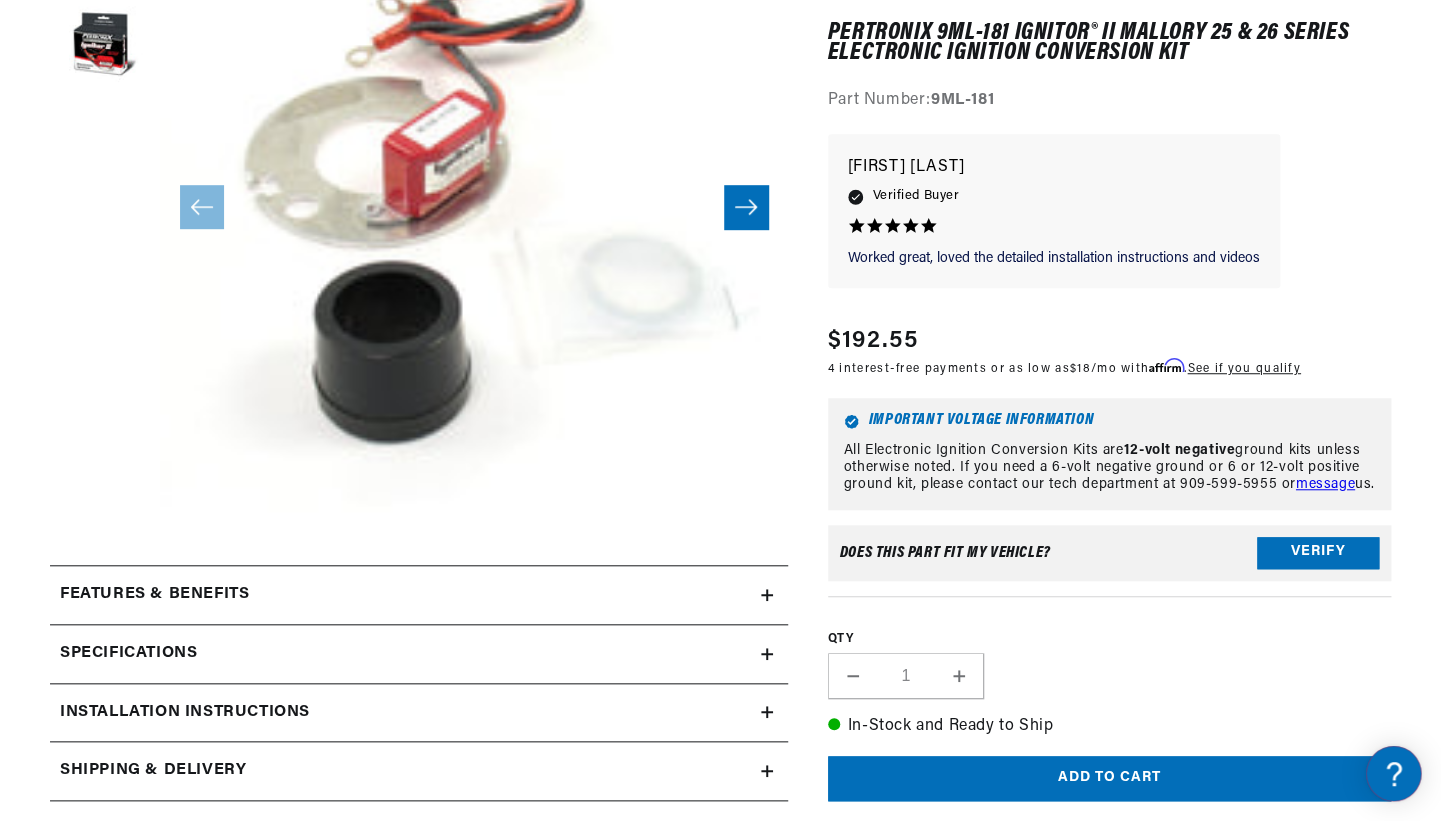 click 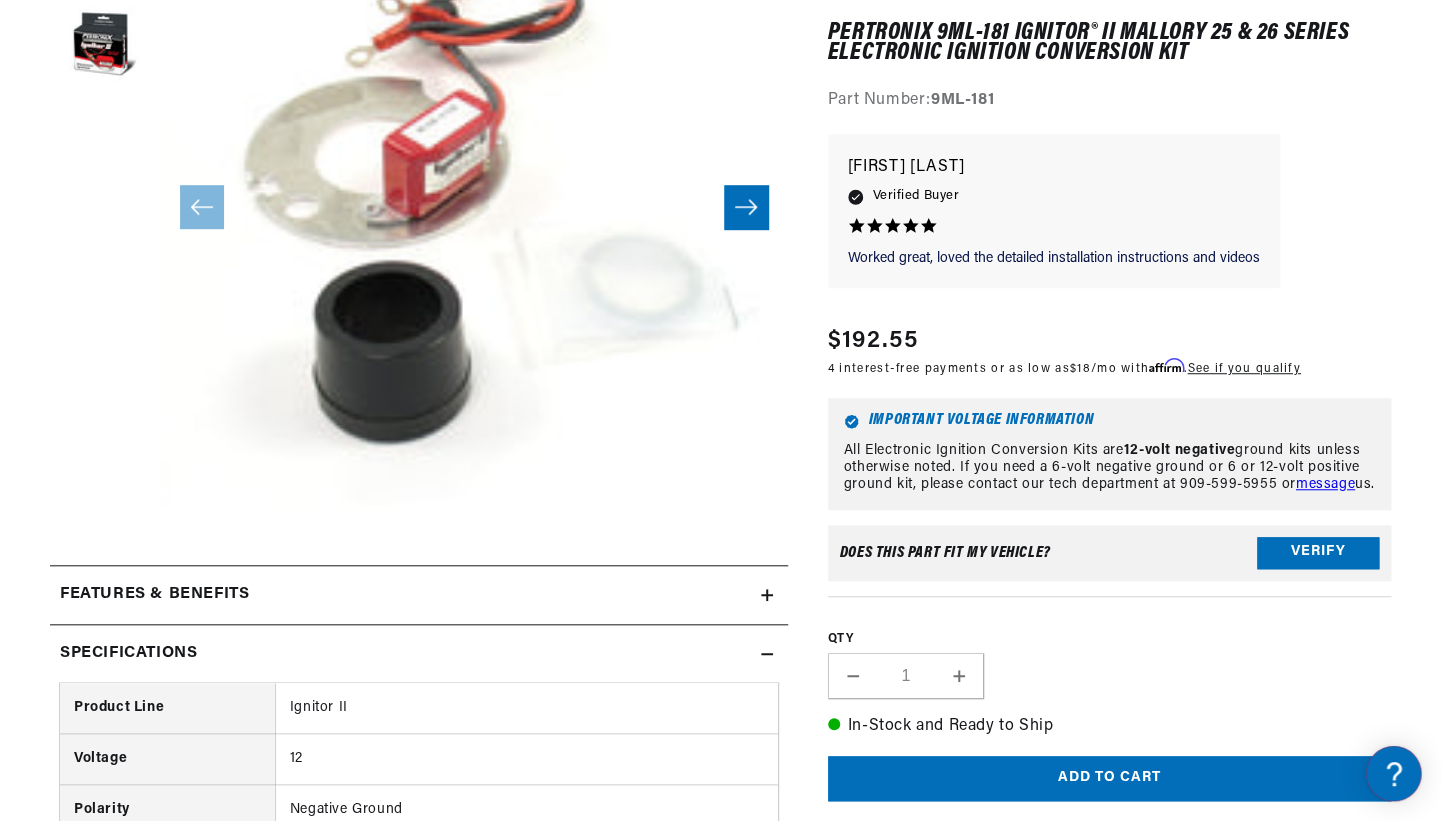 scroll, scrollTop: 0, scrollLeft: 0, axis: both 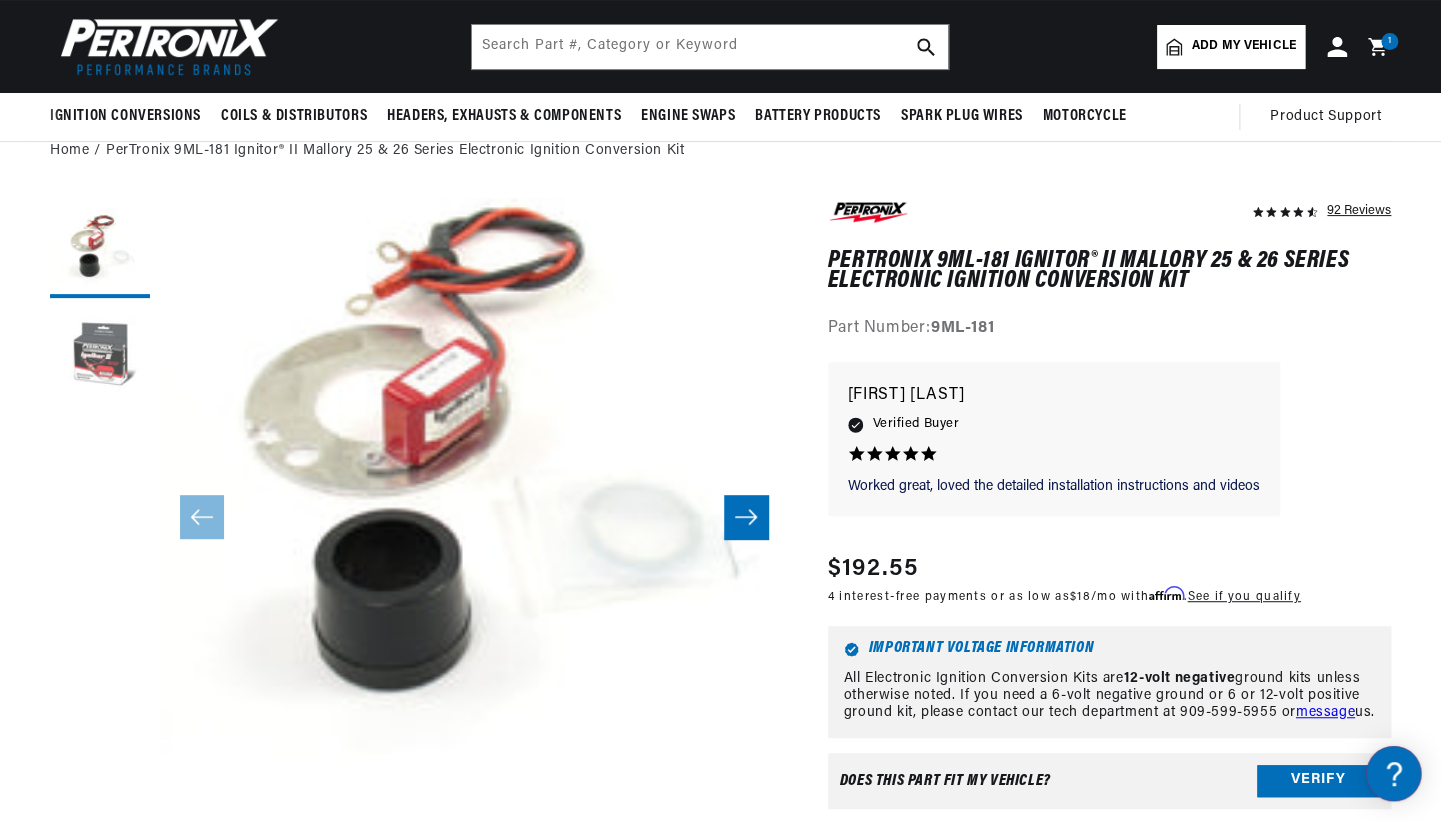 click at bounding box center (100, 358) 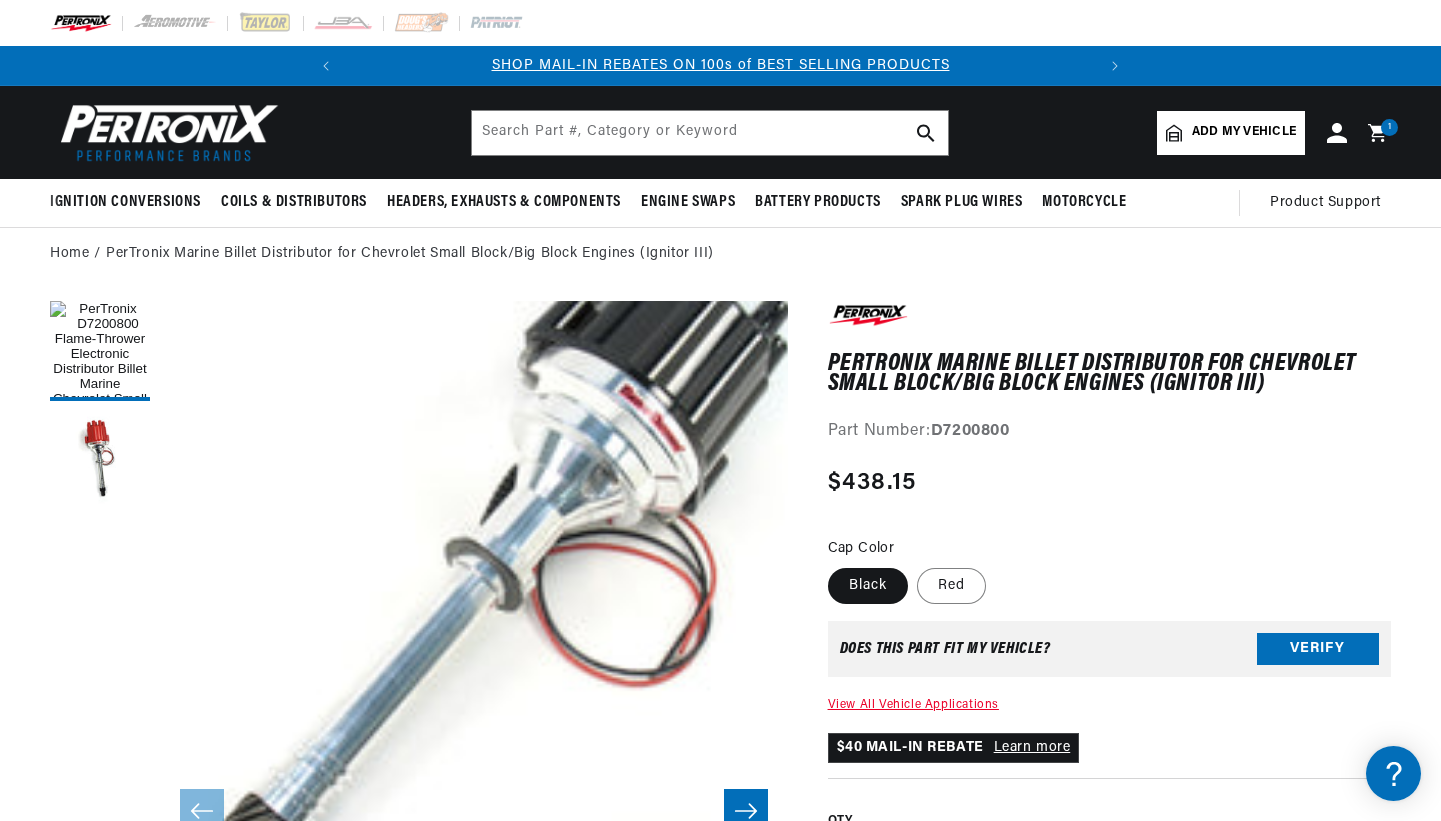scroll, scrollTop: 2957, scrollLeft: 0, axis: vertical 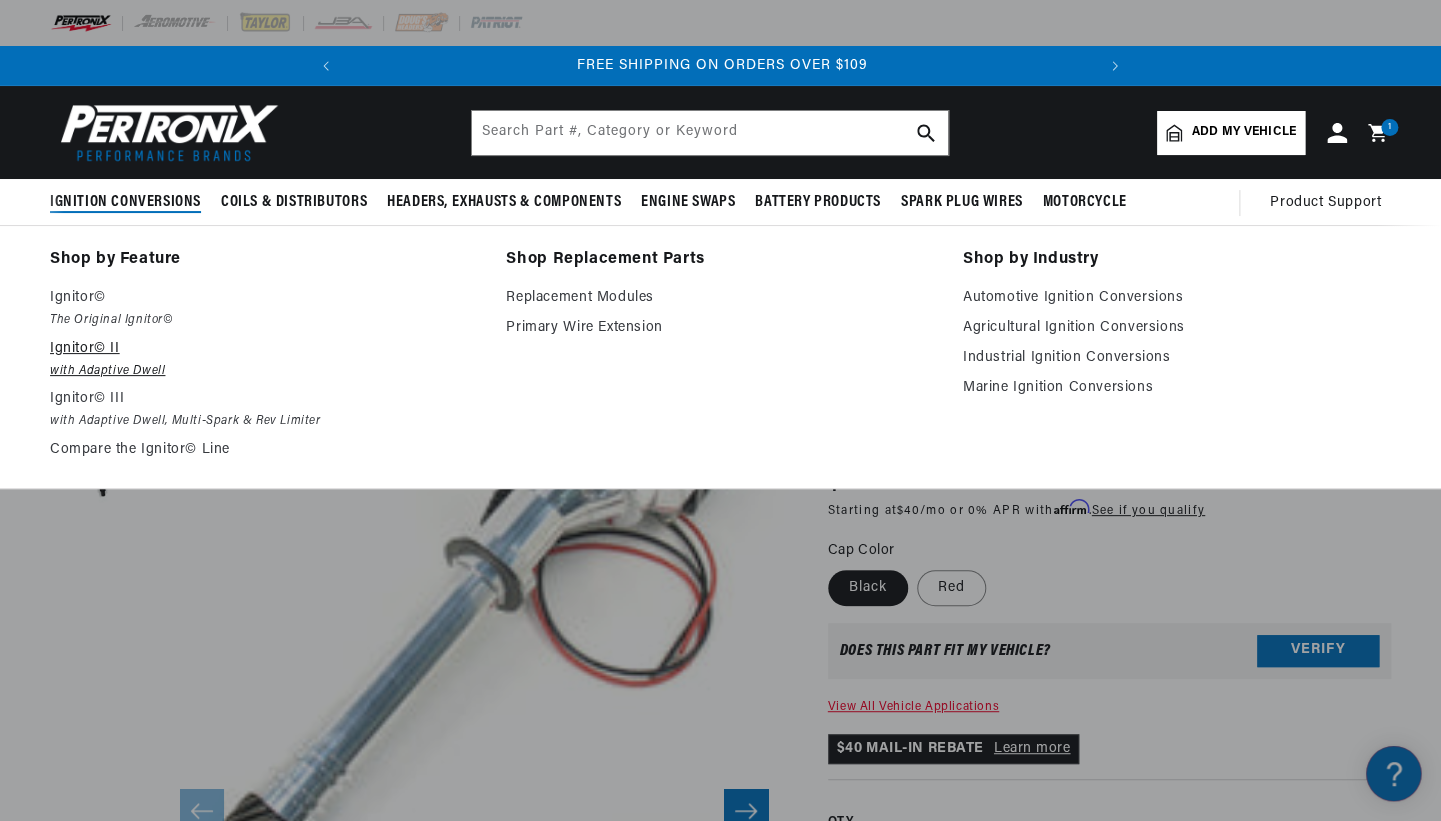 click on "Ignitor© II" at bounding box center [264, 349] 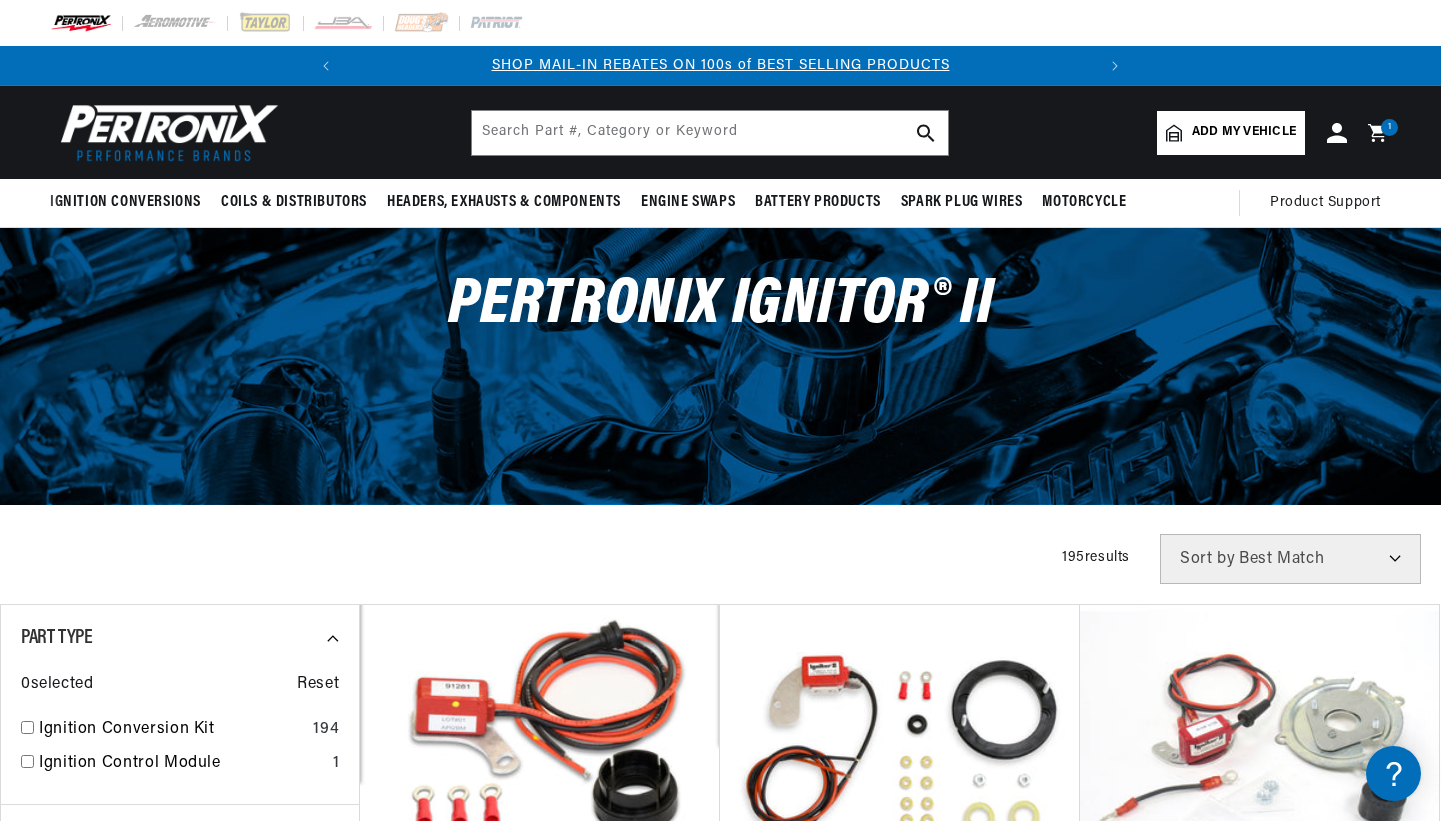 scroll, scrollTop: 206, scrollLeft: 0, axis: vertical 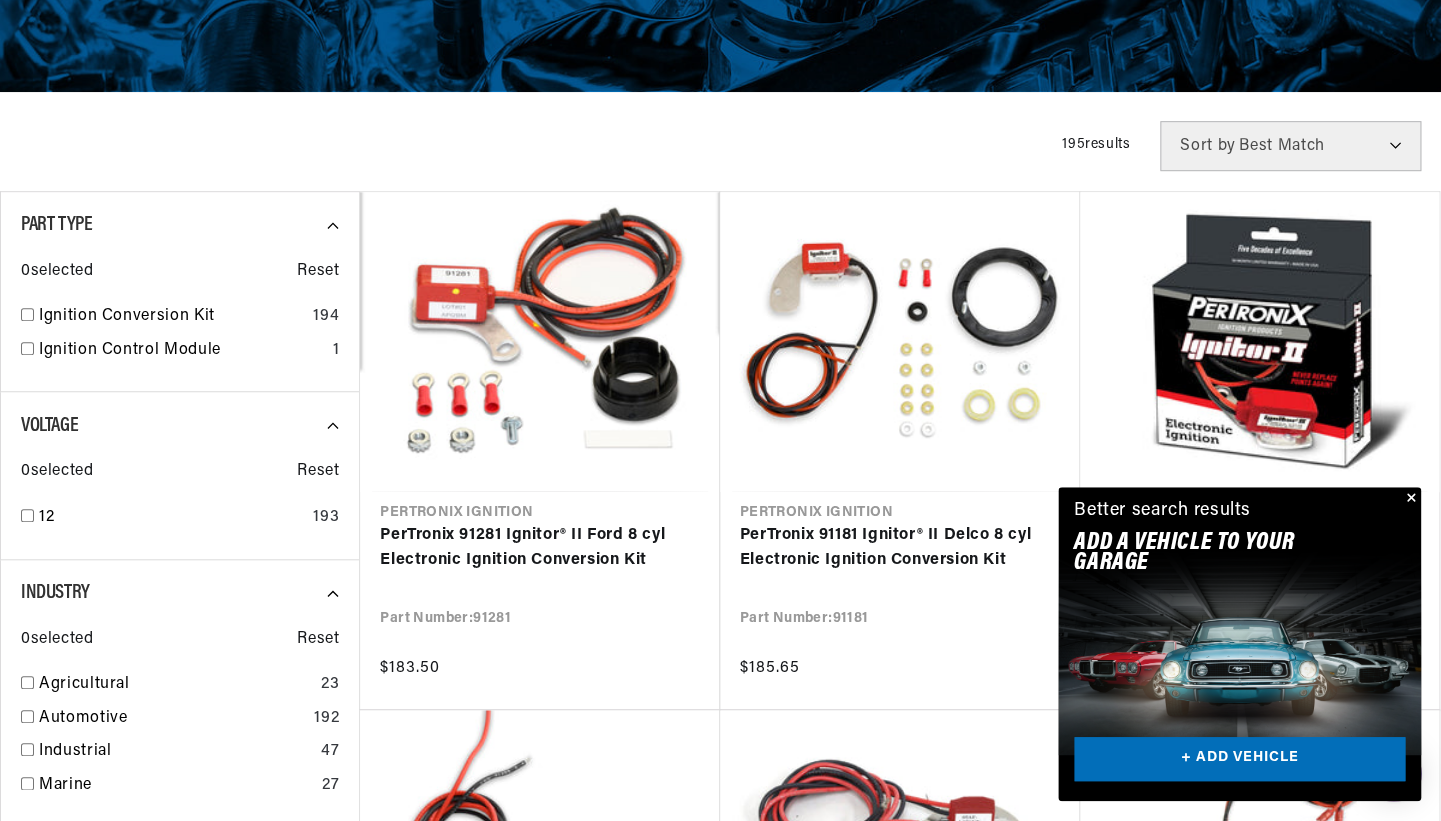 drag, startPoint x: 1407, startPoint y: 495, endPoint x: 1408, endPoint y: 478, distance: 17.029387 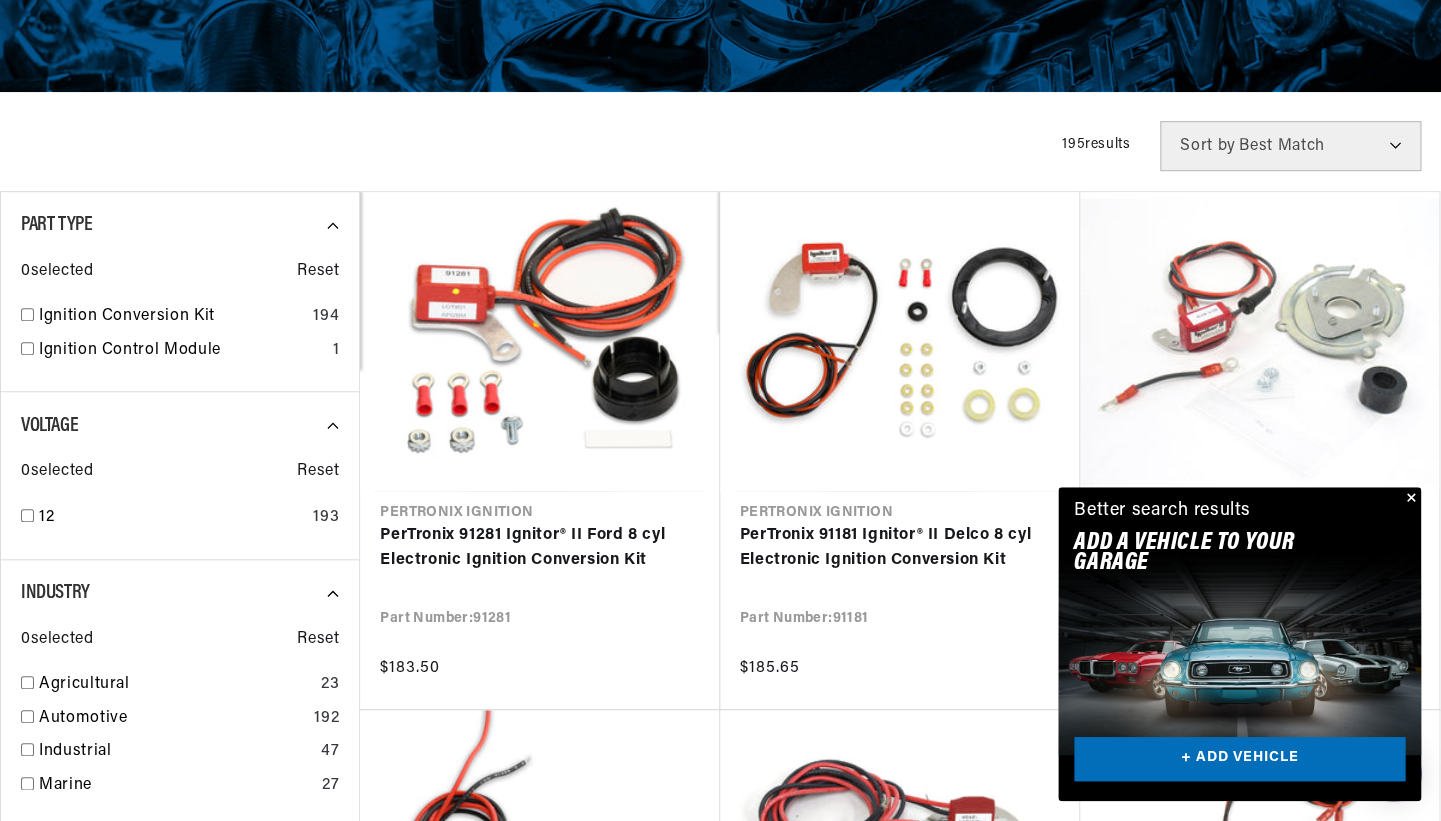 scroll, scrollTop: 0, scrollLeft: 747, axis: horizontal 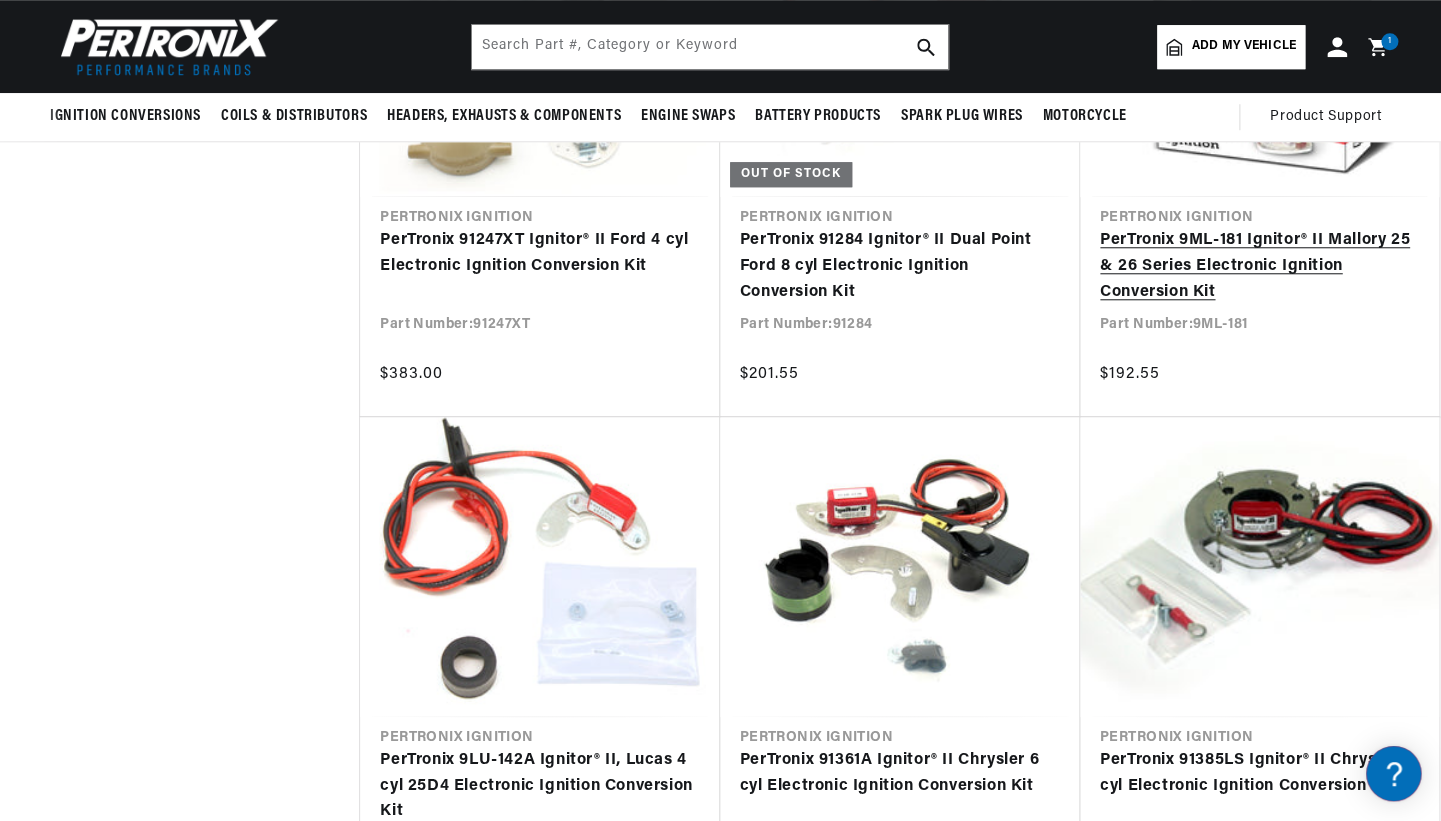 click on "PerTronix 9ML-181 Ignitor® II Mallory 25 & 26 Series Electronic Ignition Conversion Kit" at bounding box center [1259, 266] 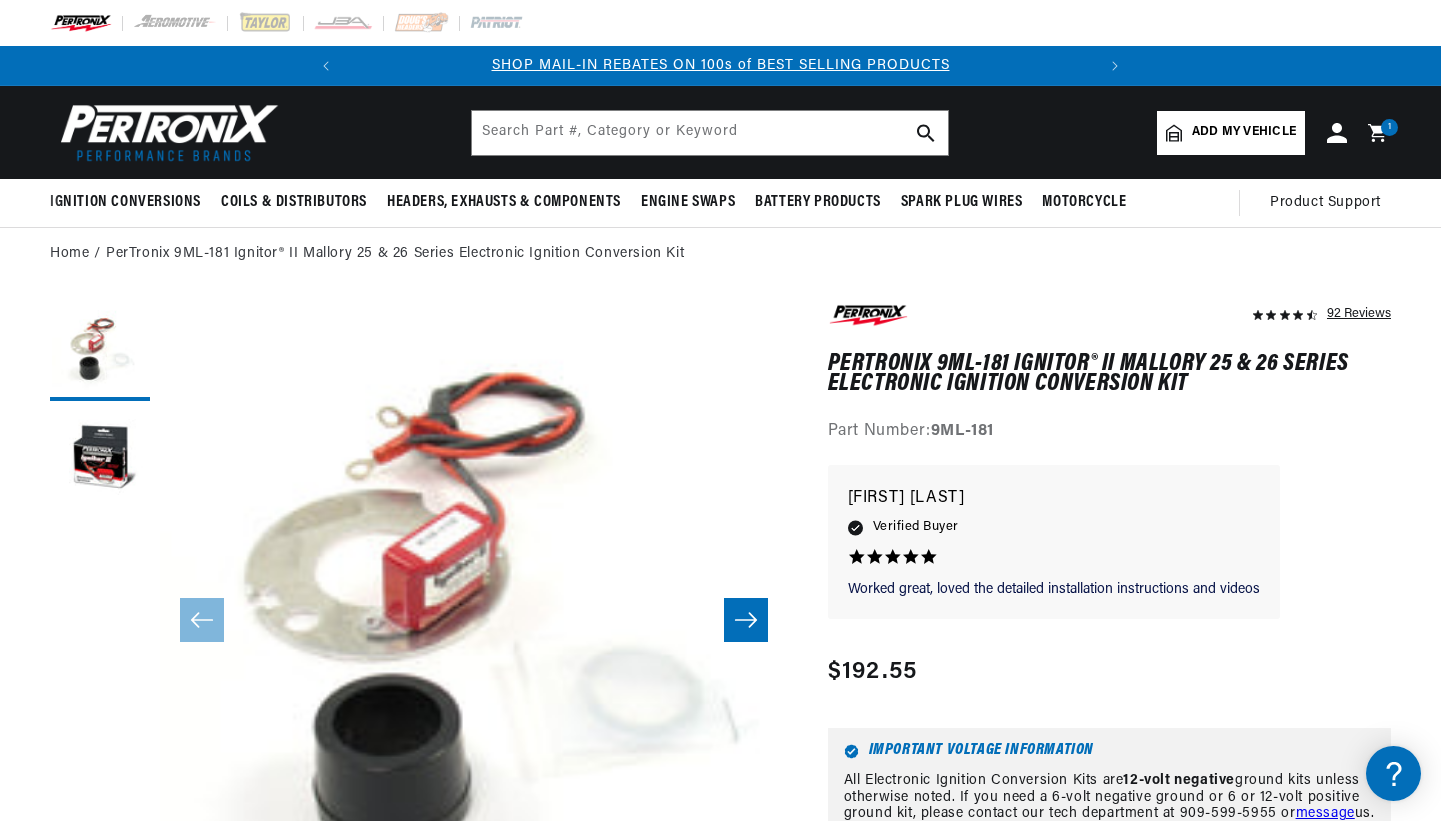 scroll, scrollTop: 0, scrollLeft: 0, axis: both 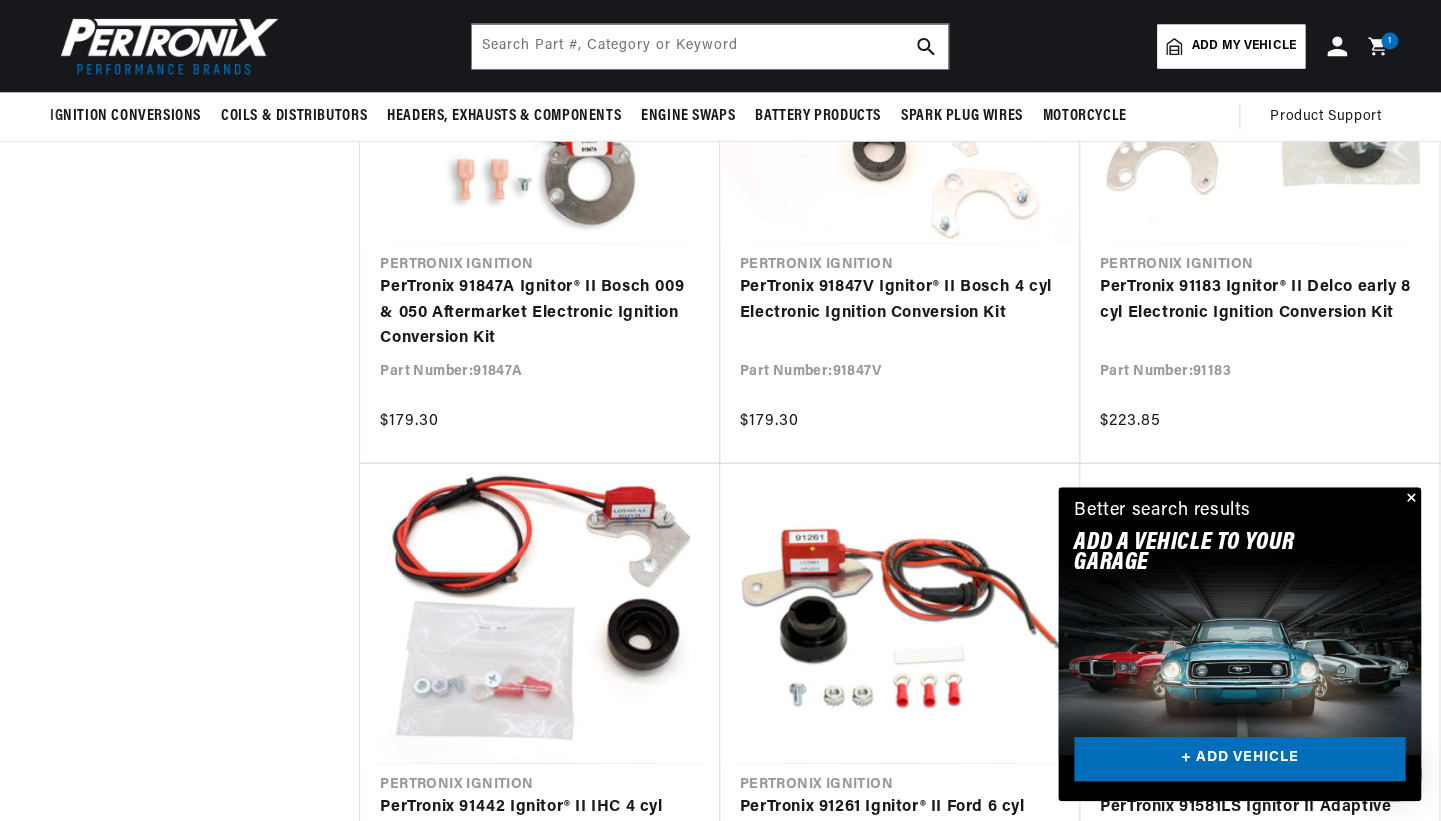 click at bounding box center [1409, 499] 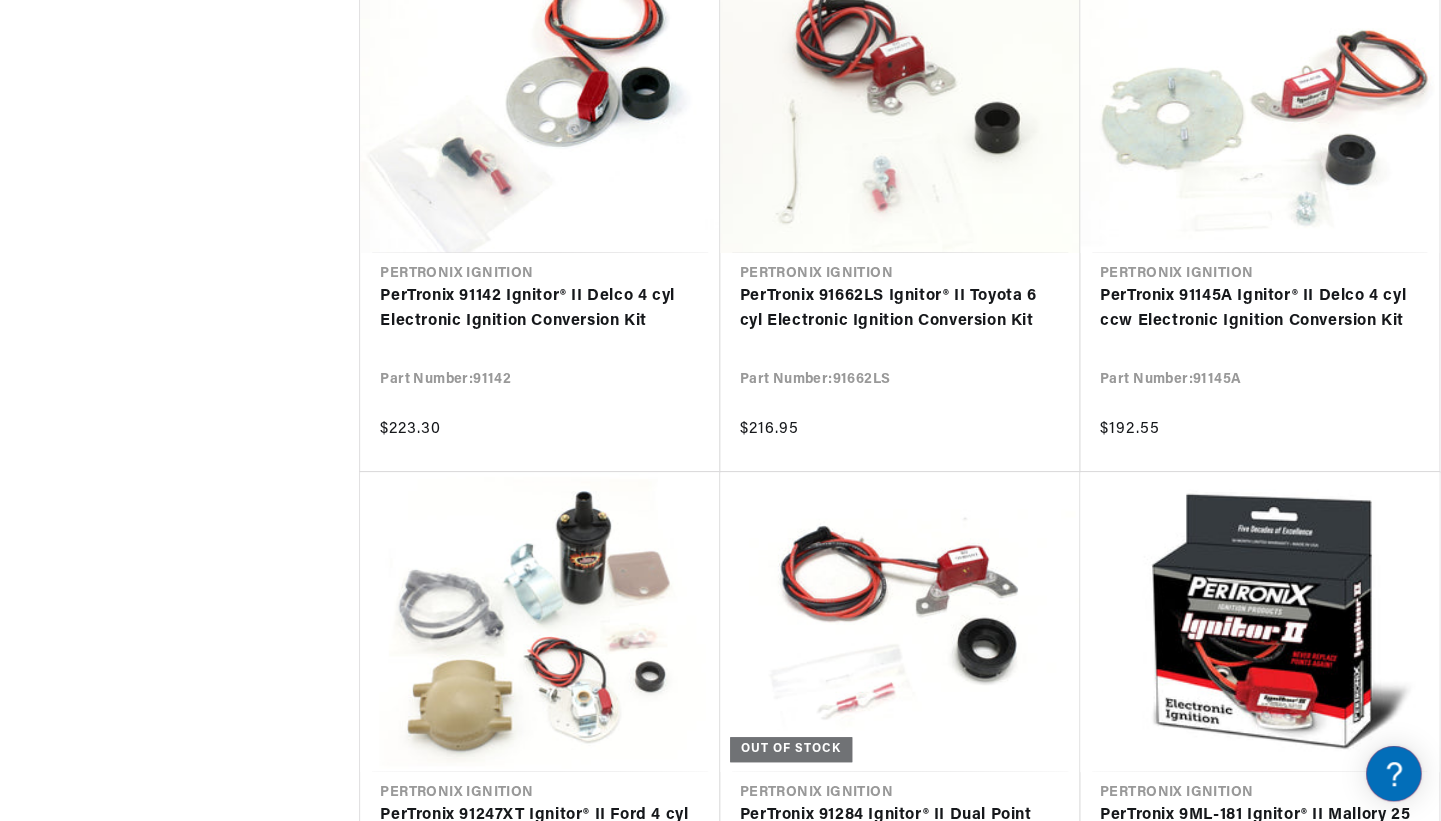 scroll, scrollTop: 3561, scrollLeft: 0, axis: vertical 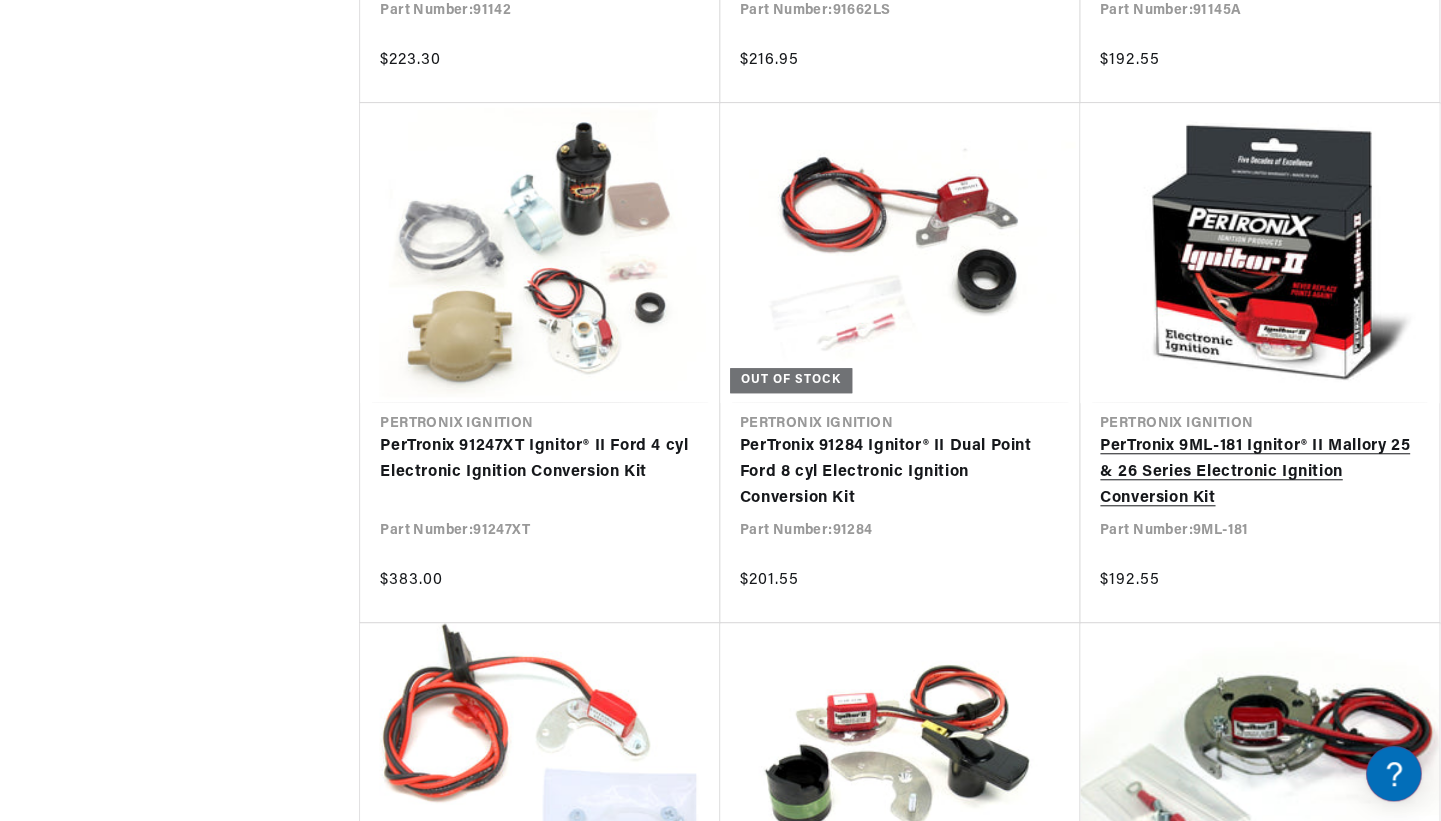 click on "PerTronix 9ML-181 Ignitor® II Mallory 25 & 26 Series Electronic Ignition Conversion Kit" at bounding box center (1259, 472) 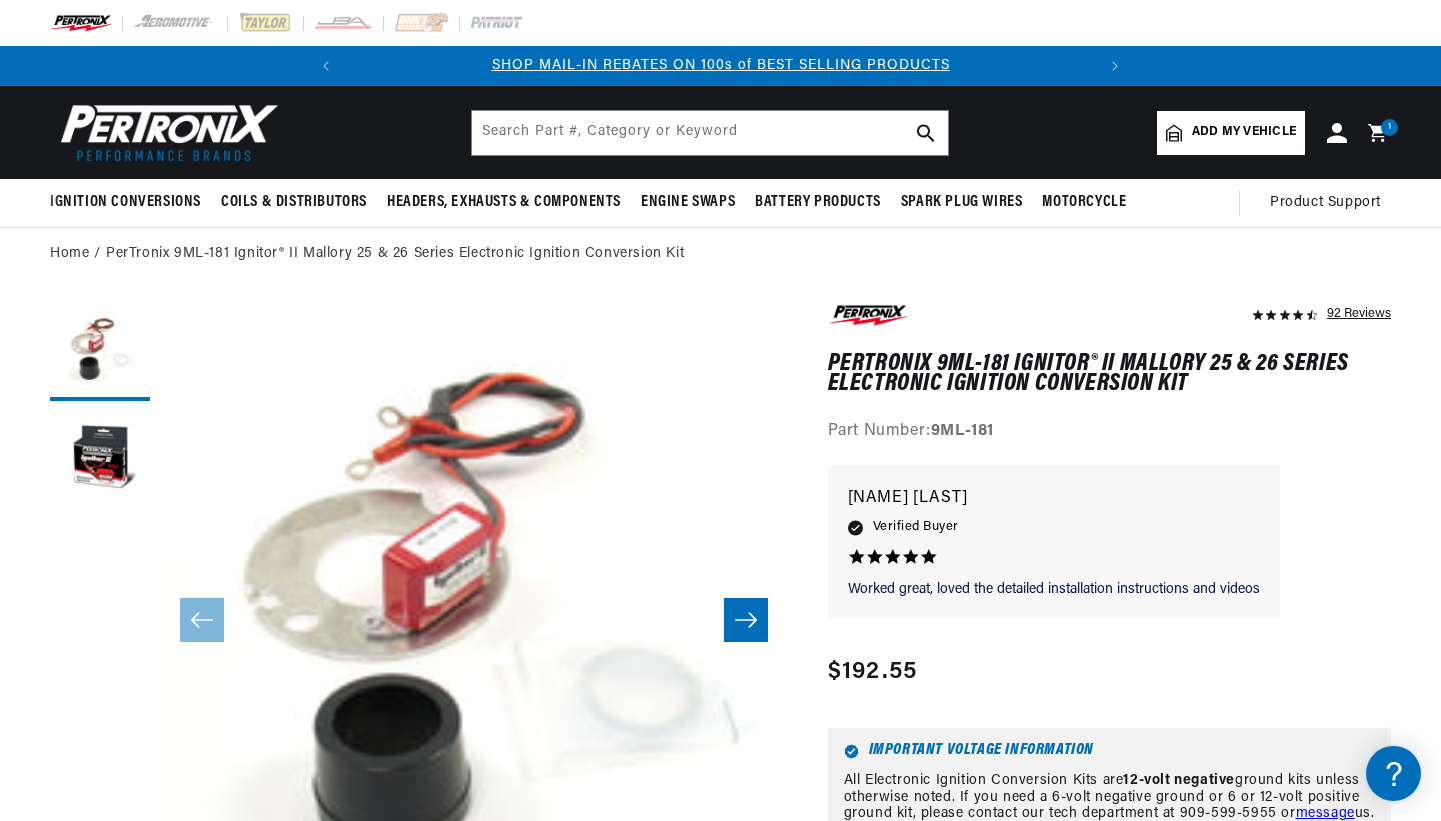 scroll, scrollTop: 0, scrollLeft: 0, axis: both 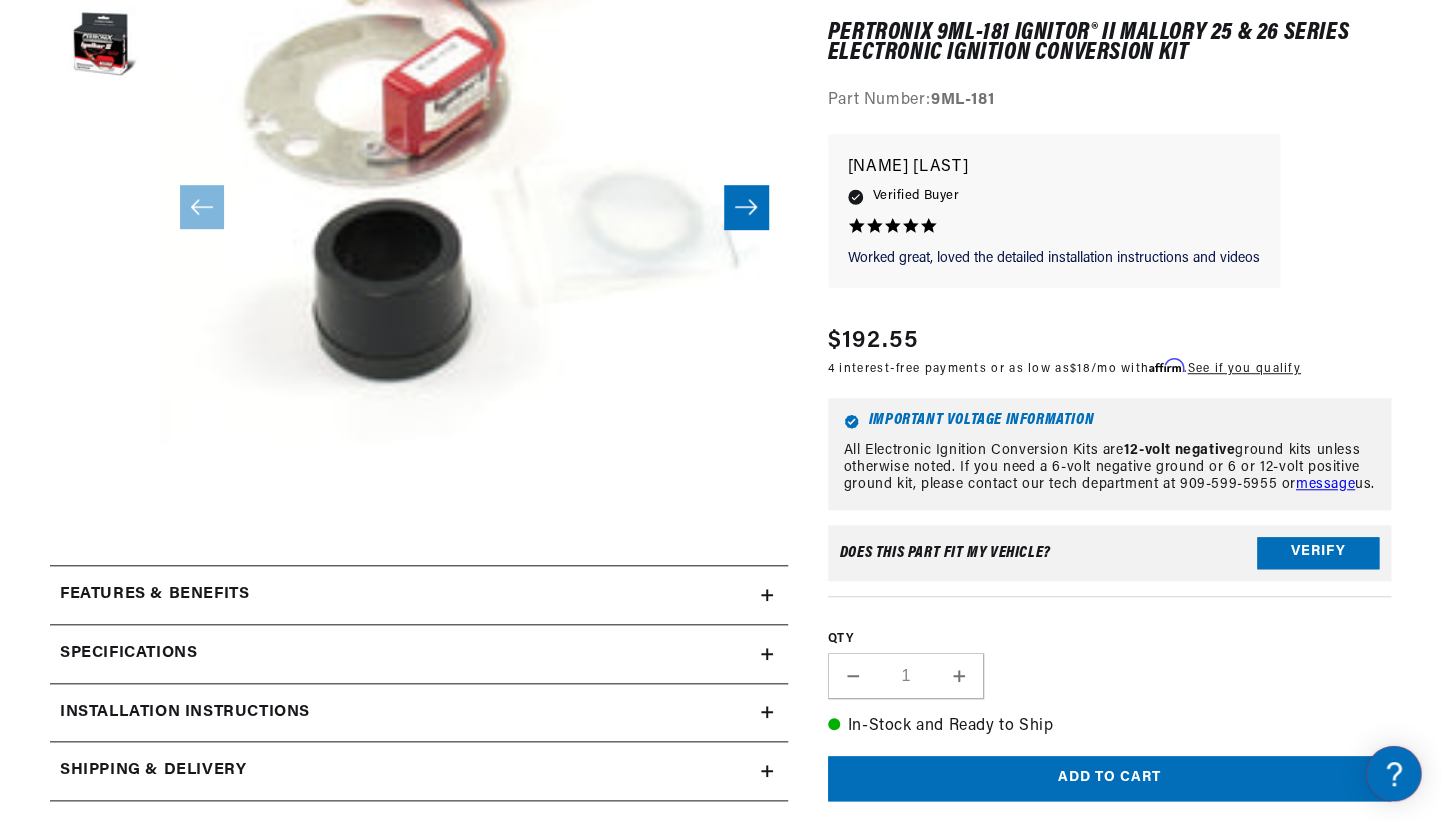 click 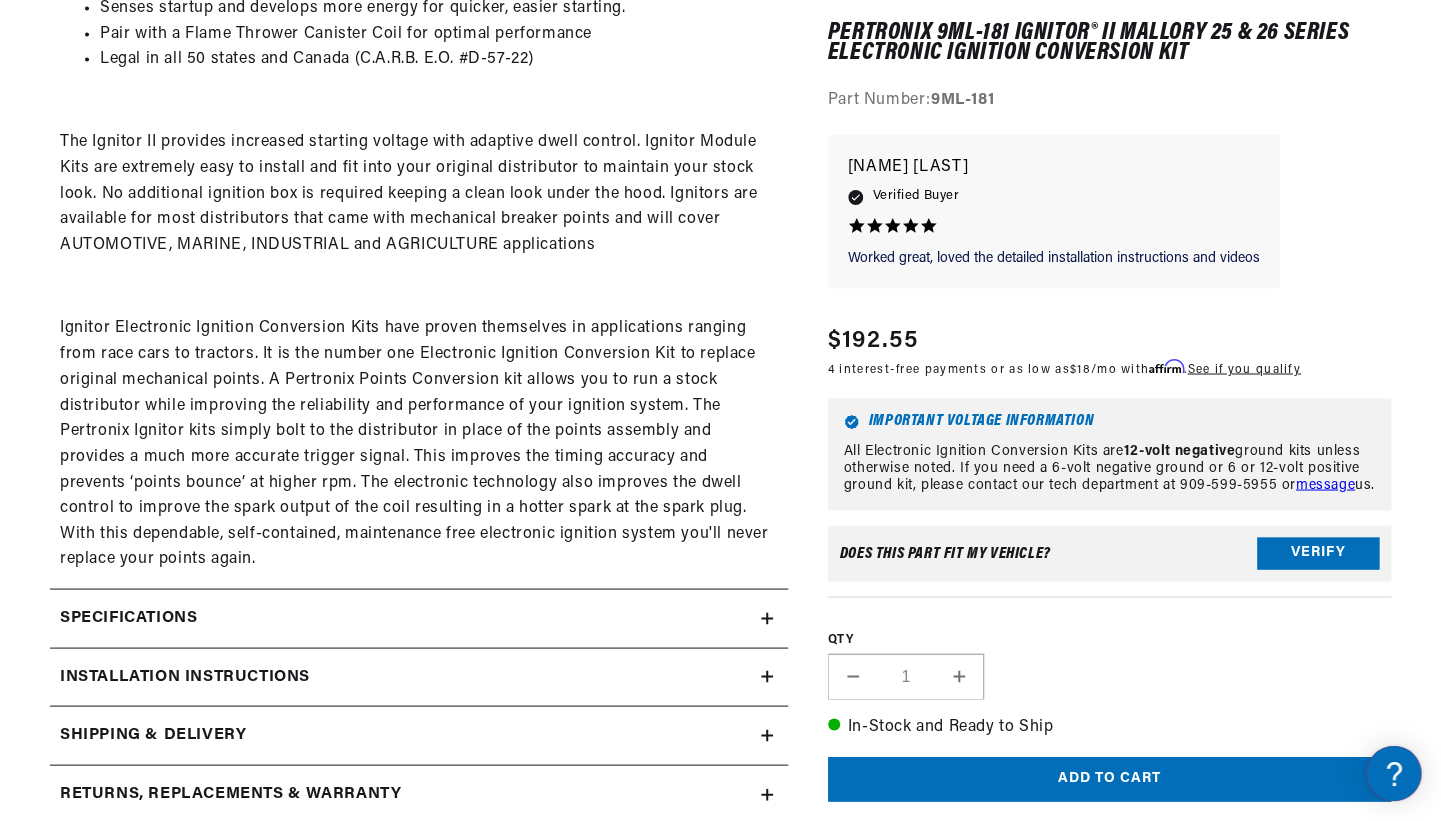scroll, scrollTop: 1240, scrollLeft: 0, axis: vertical 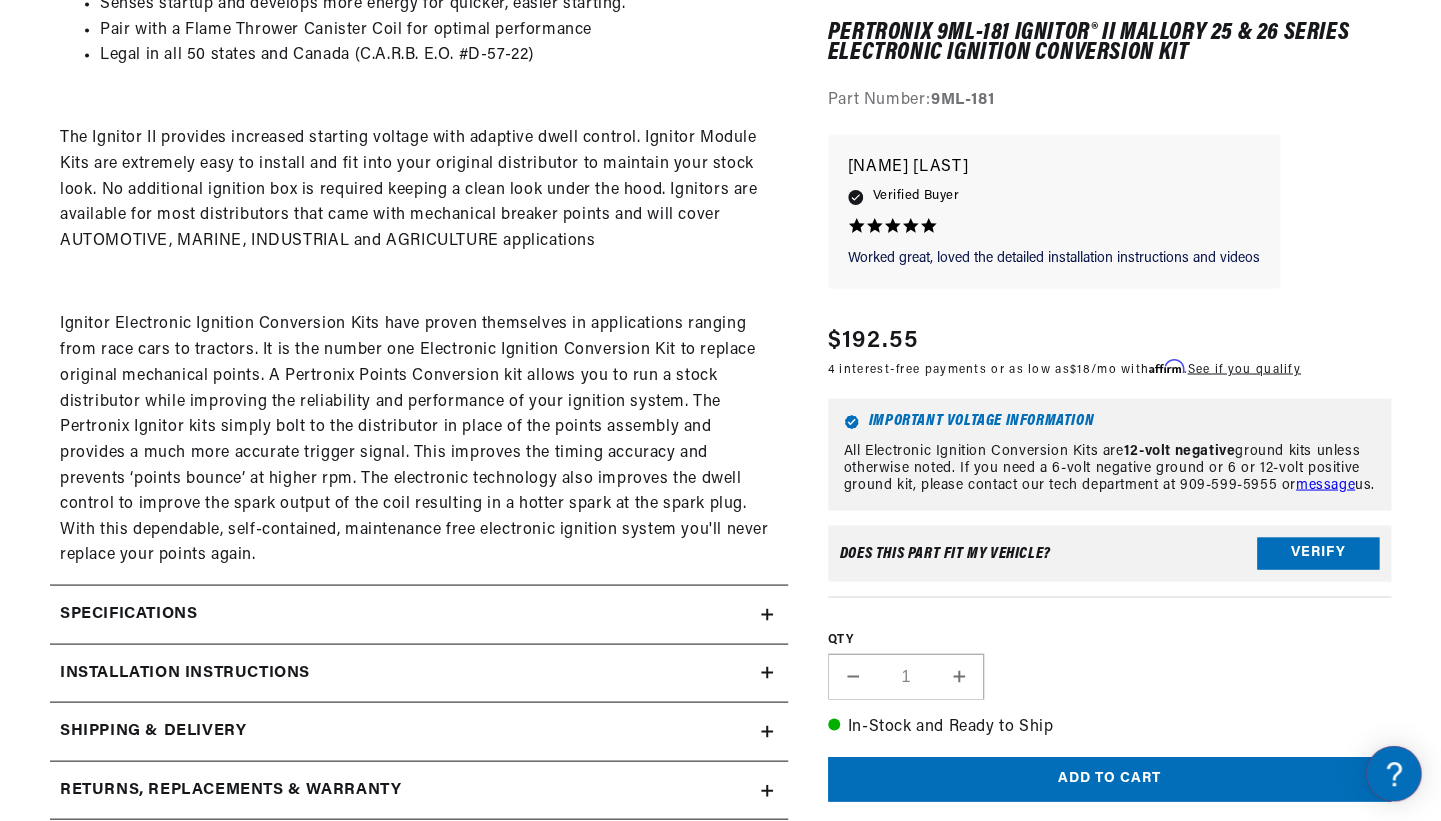 click on "Specifications" at bounding box center [154, -232] 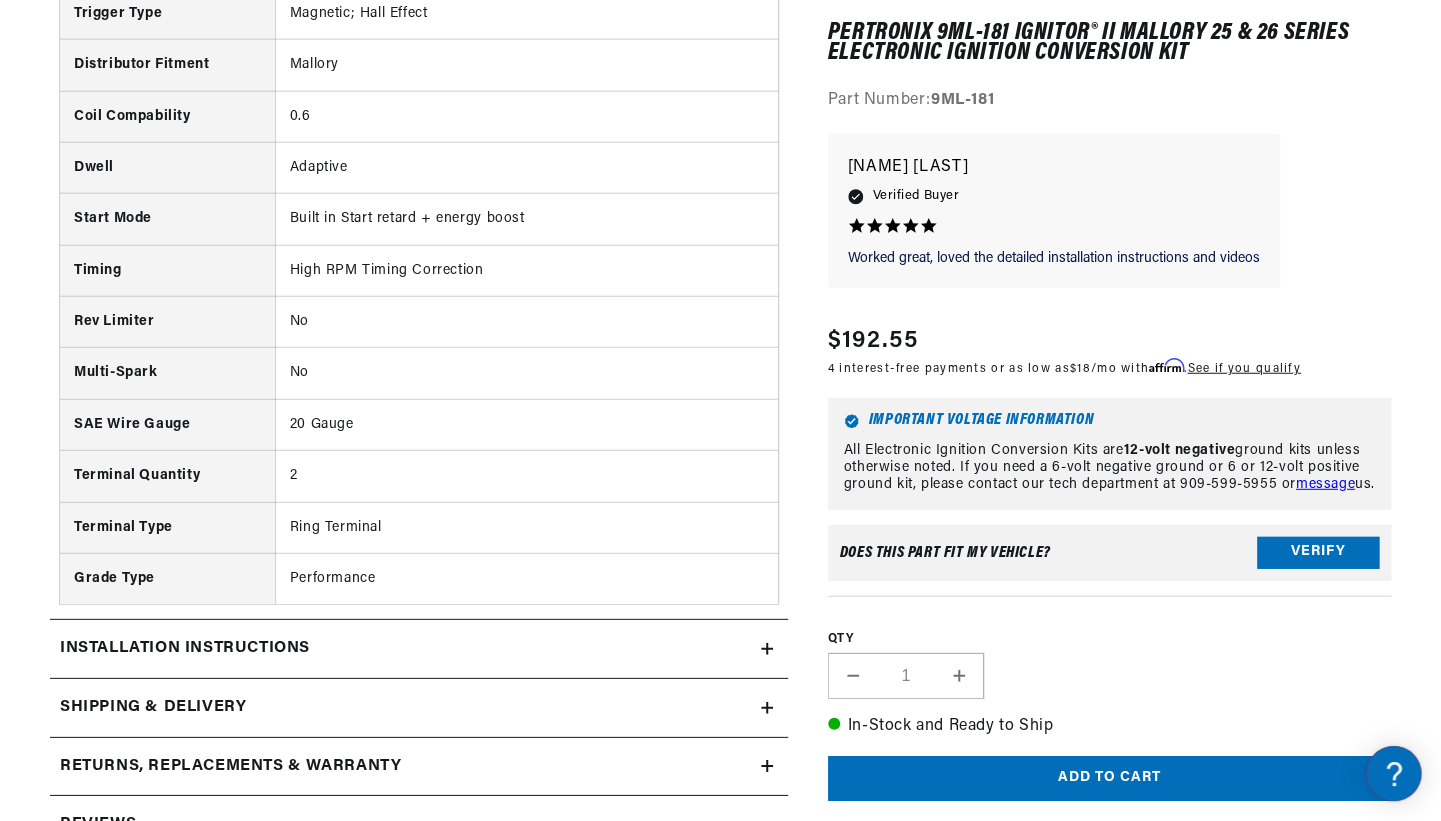 scroll, scrollTop: 2068, scrollLeft: 0, axis: vertical 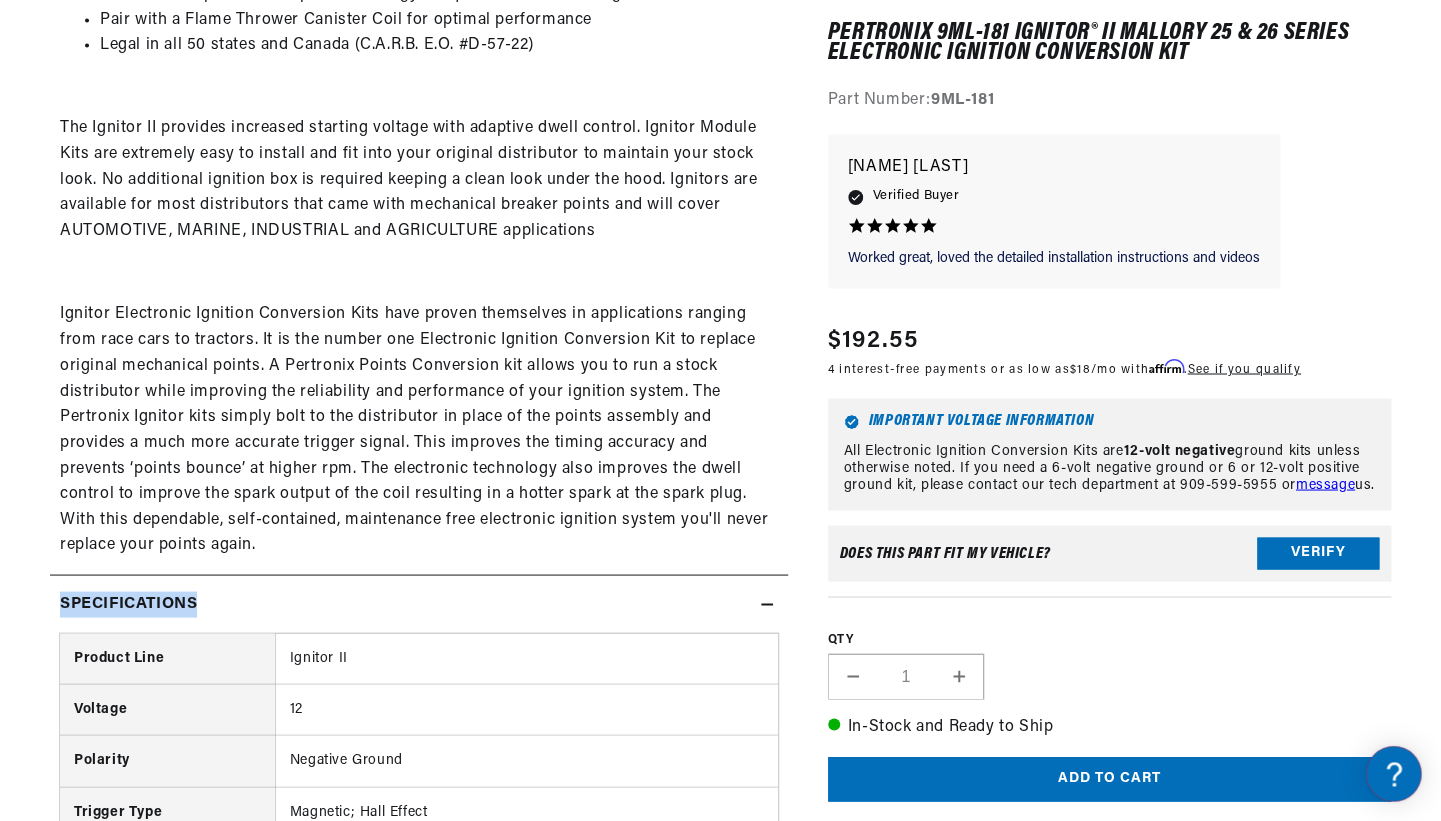 drag, startPoint x: 442, startPoint y: 576, endPoint x: 42, endPoint y: 604, distance: 400.9788 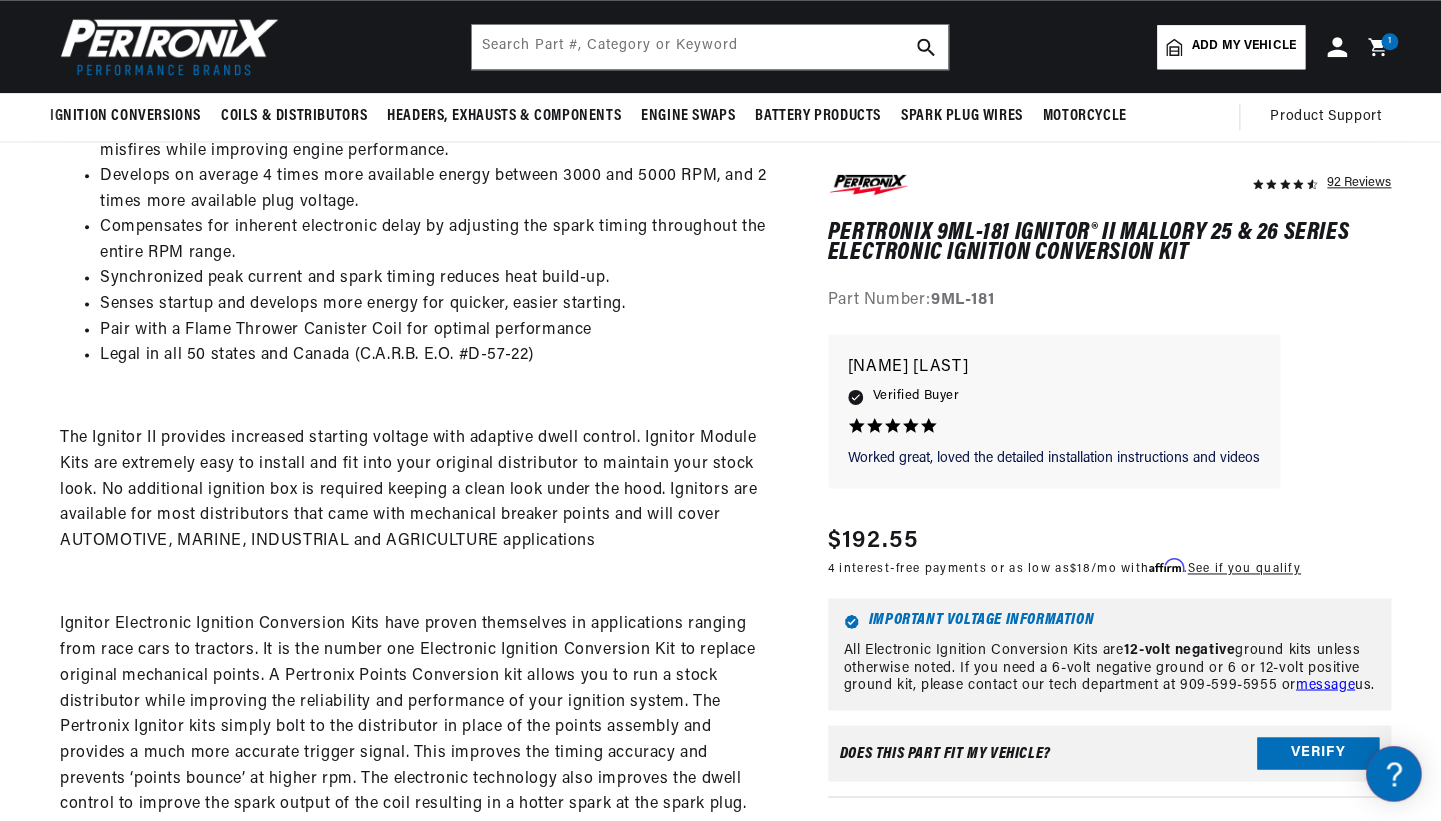 scroll, scrollTop: 603, scrollLeft: 0, axis: vertical 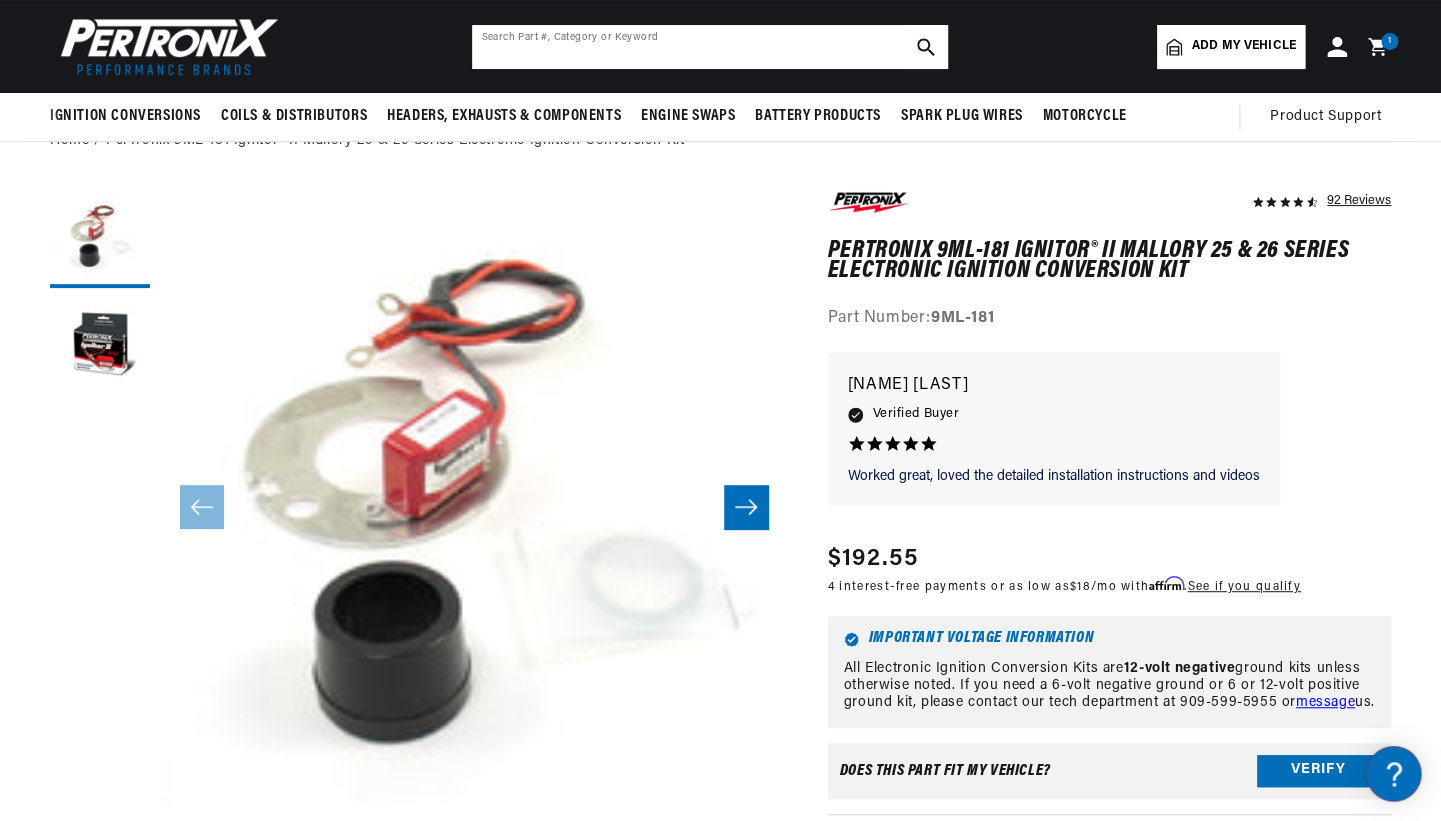 click at bounding box center (710, 47) 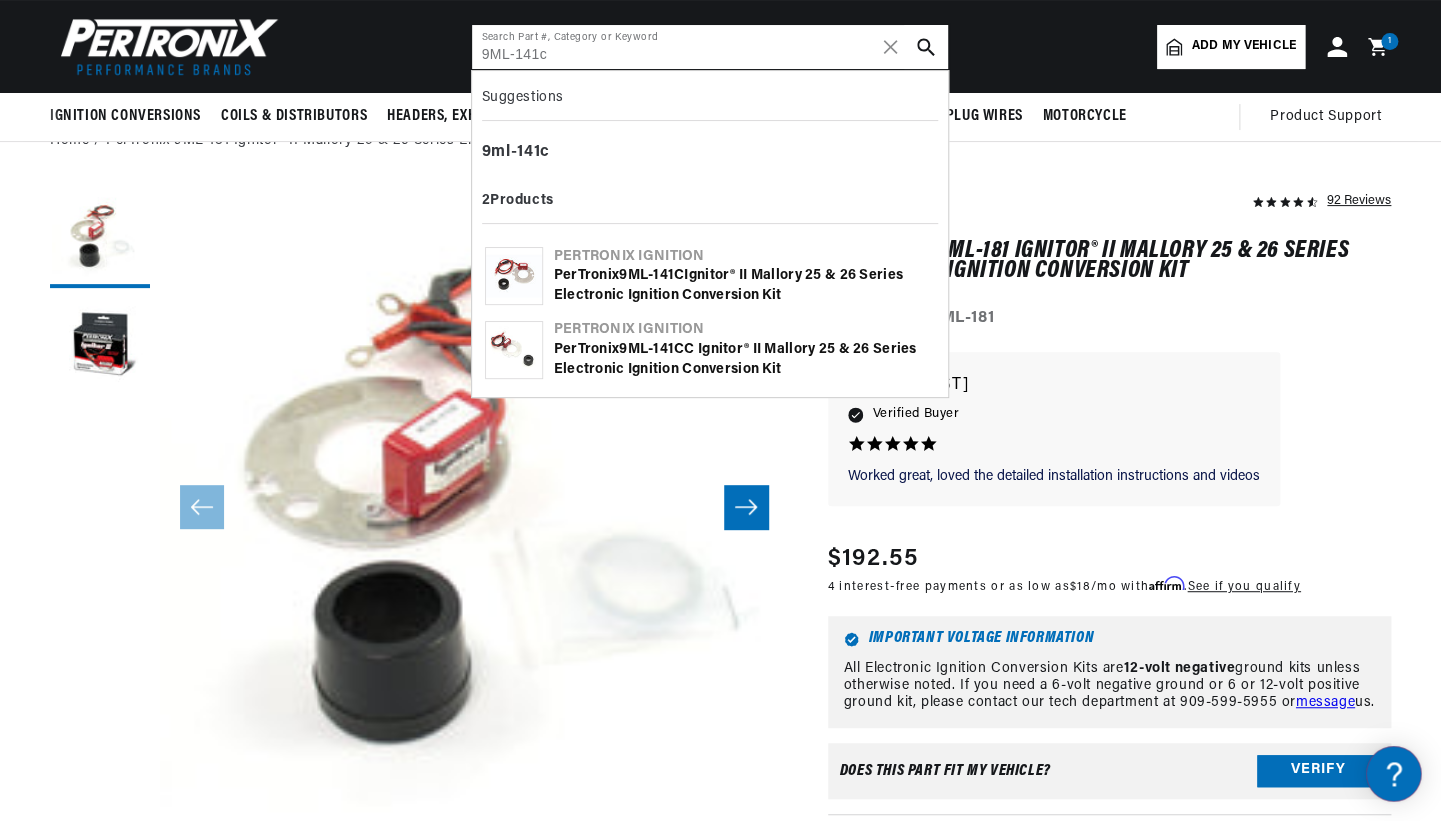 scroll, scrollTop: 0, scrollLeft: 0, axis: both 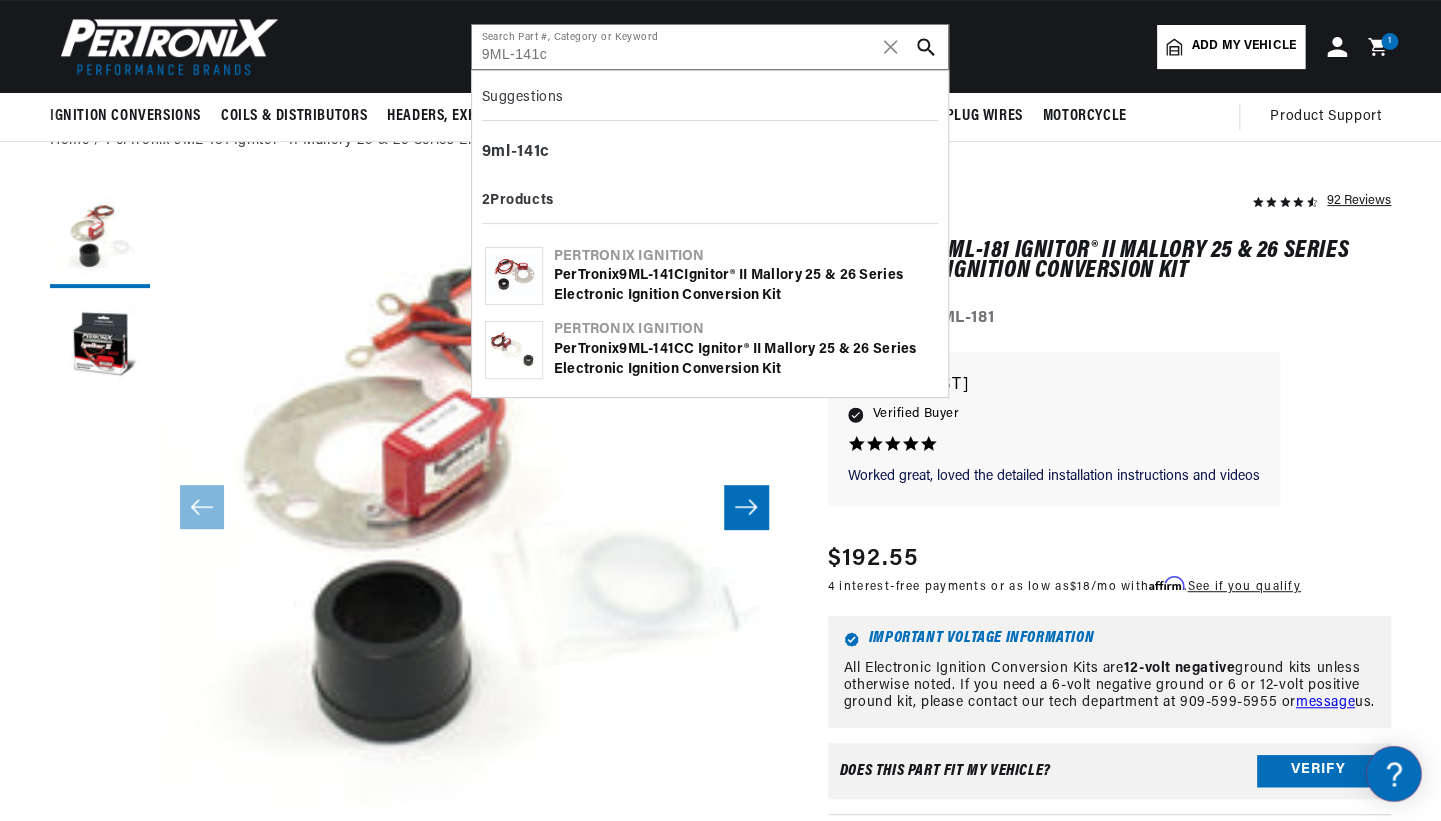 click on "2  Products" at bounding box center (518, 200) 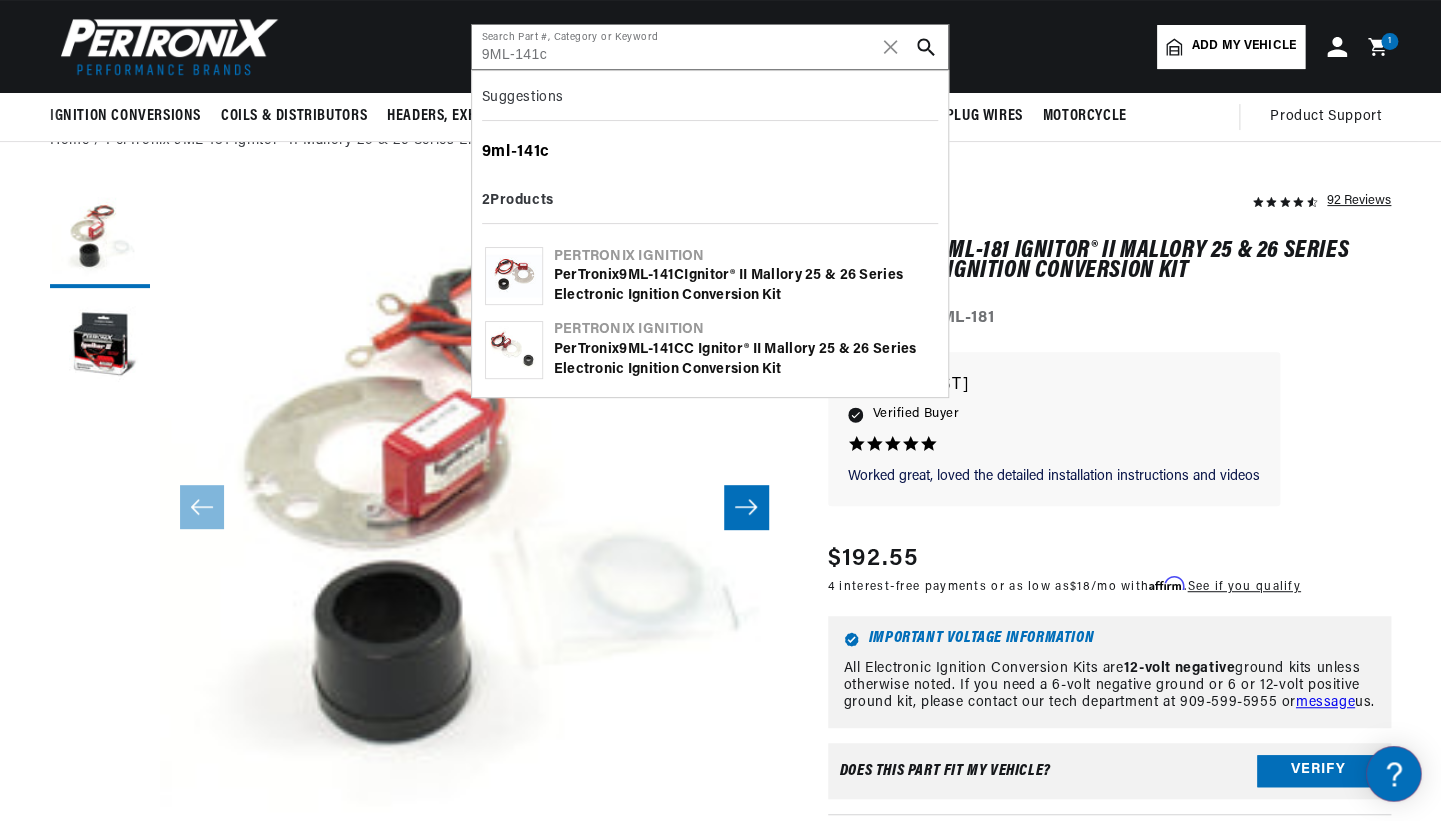 click on "141c" at bounding box center [533, 152] 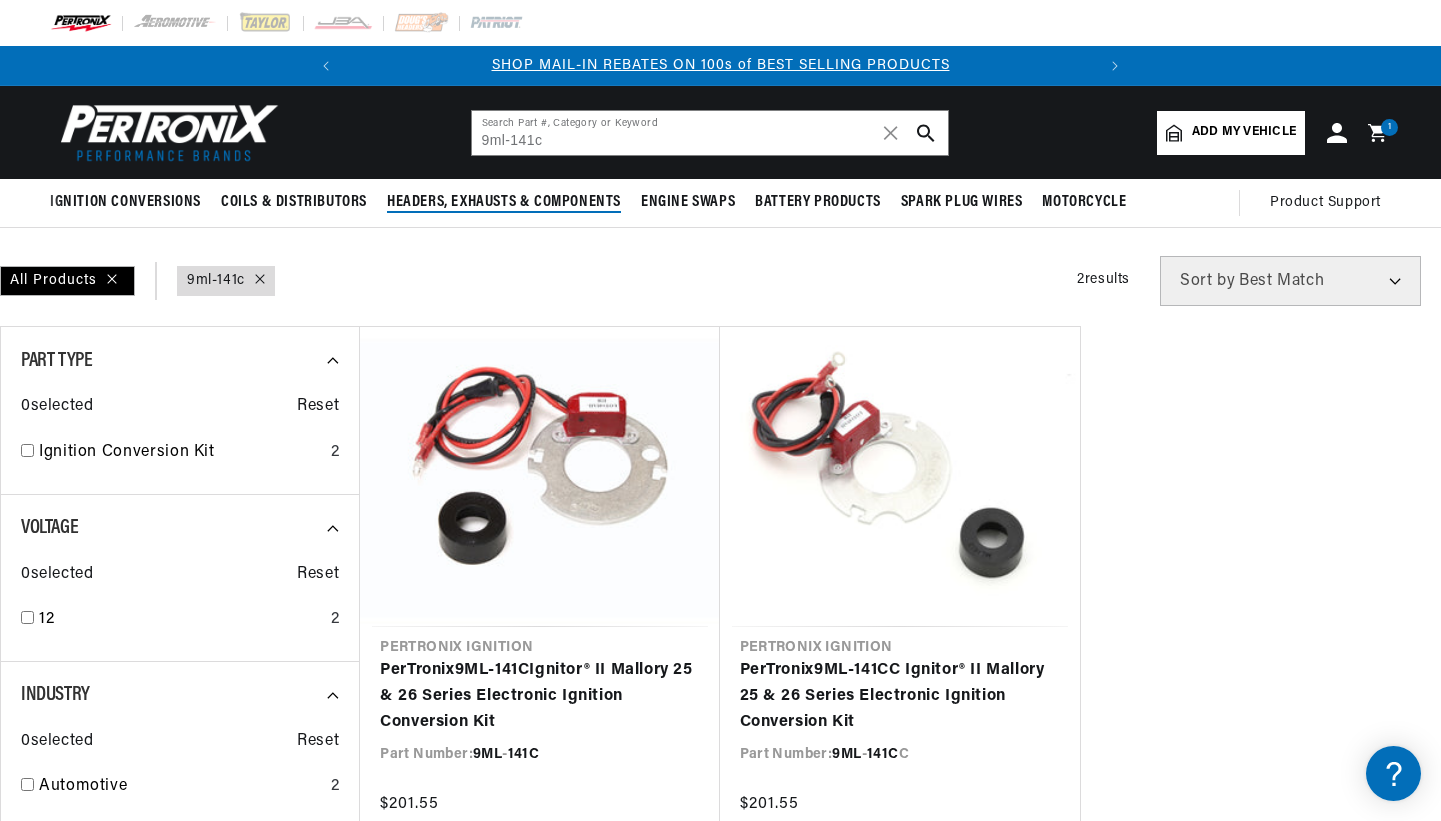 scroll, scrollTop: 0, scrollLeft: 0, axis: both 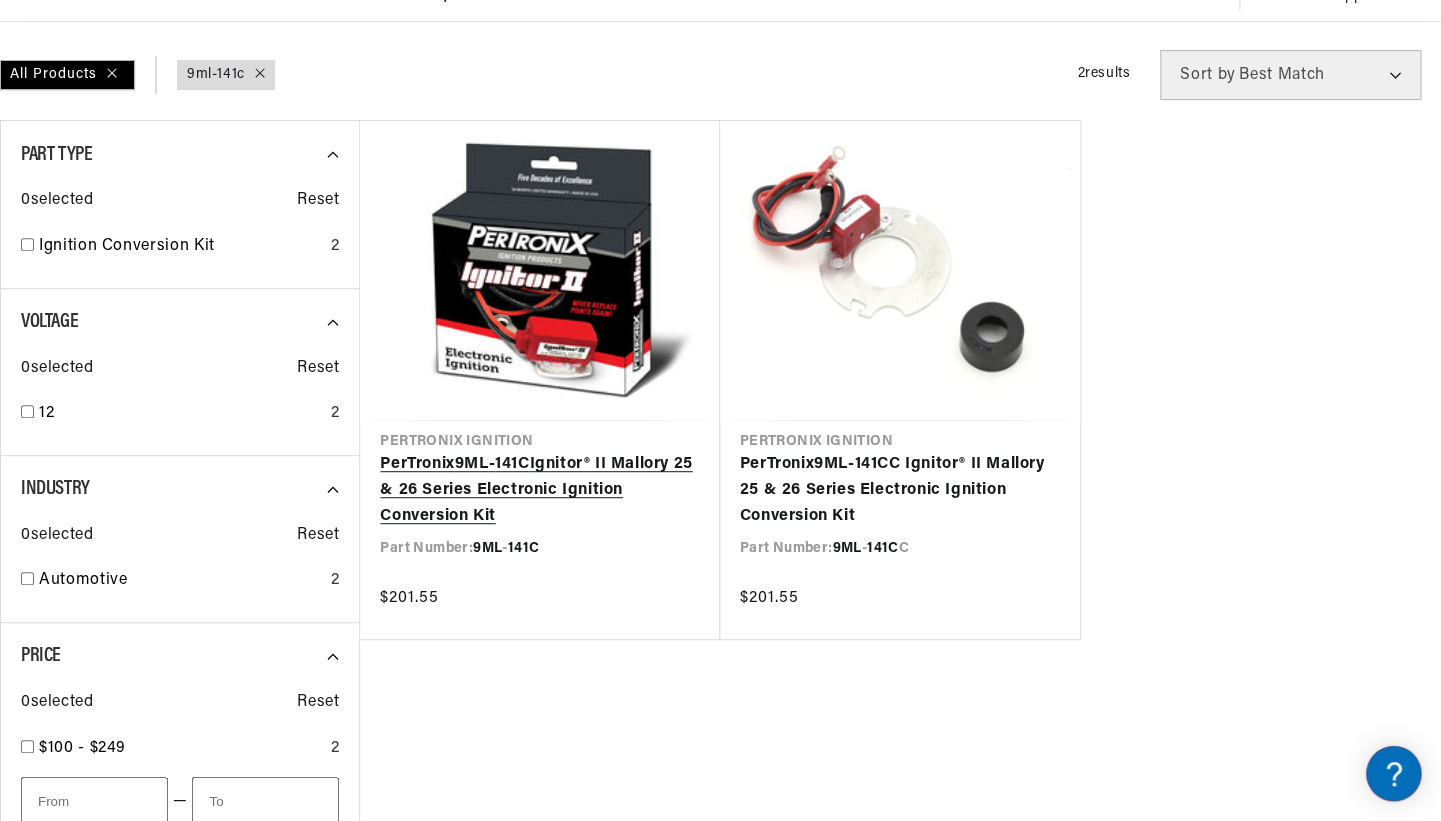 click on "PerTronix  9ML - 141C  Ignitor® II Mallory 25 & 26 Series Electronic Ignition Conversion Kit" at bounding box center [539, 490] 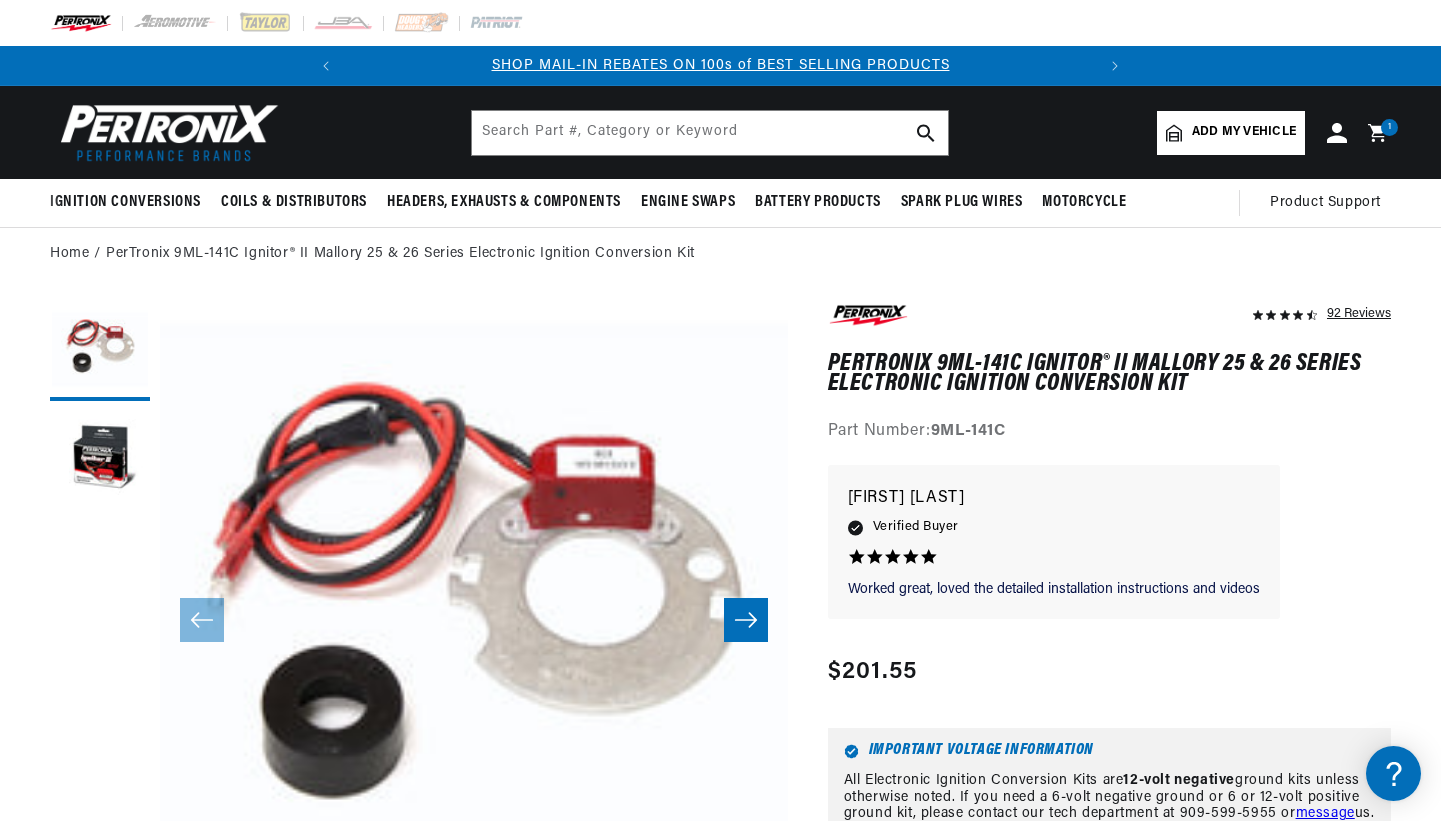 scroll, scrollTop: 0, scrollLeft: 0, axis: both 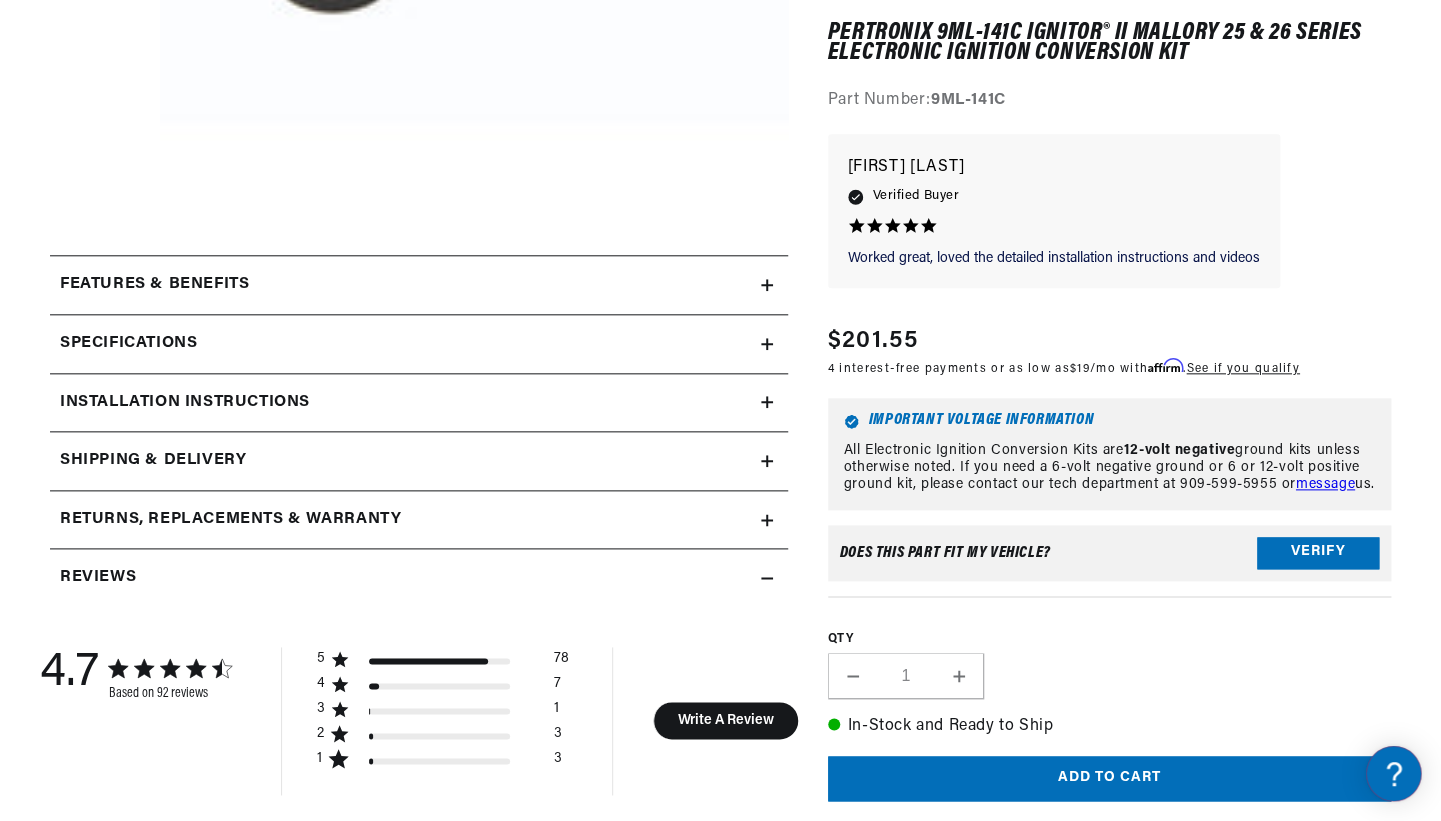 click on "Specifications" at bounding box center (154, 285) 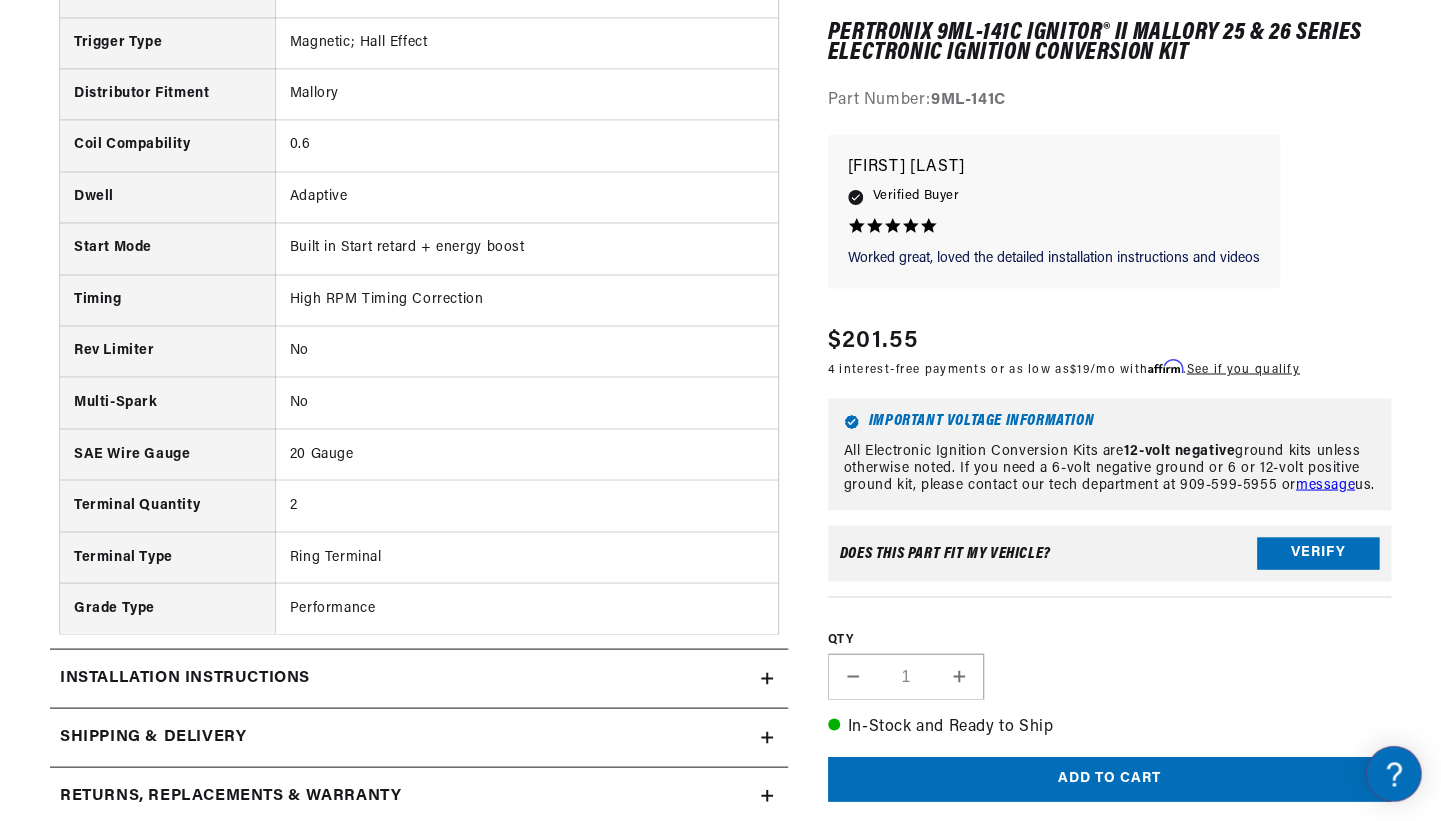 scroll, scrollTop: 1240, scrollLeft: 0, axis: vertical 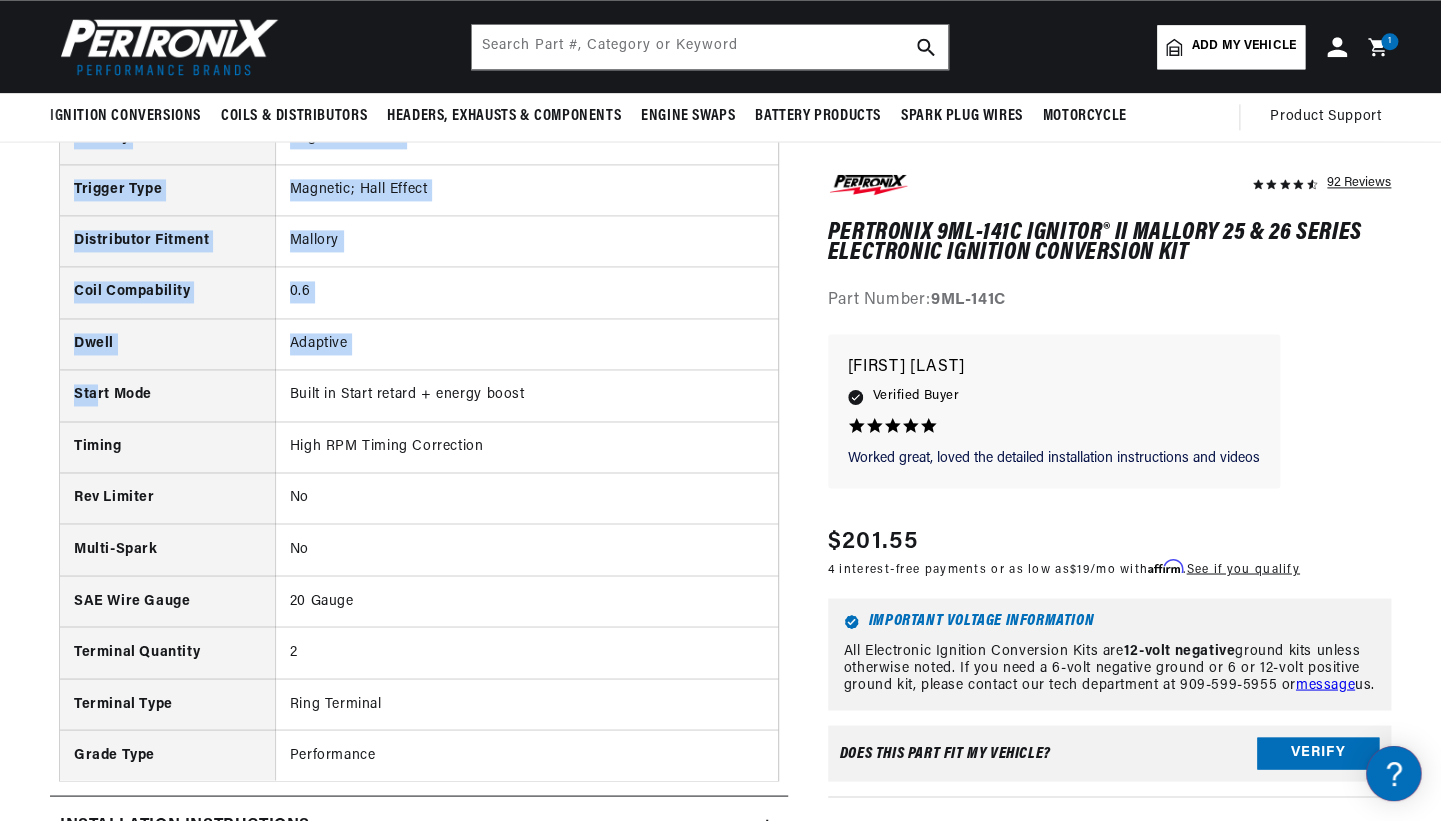 drag, startPoint x: 465, startPoint y: 588, endPoint x: 93, endPoint y: 394, distance: 419.54736 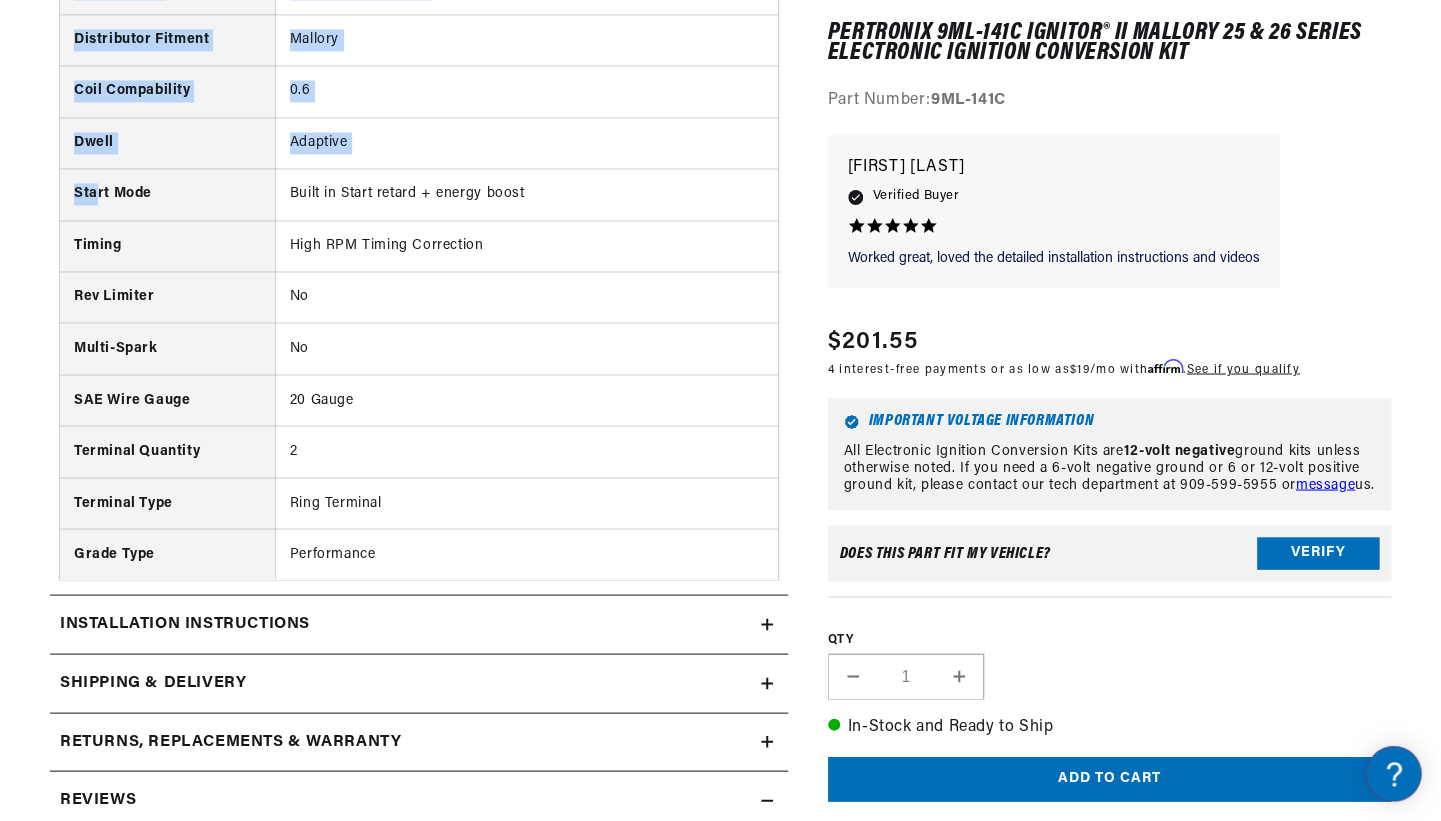 scroll, scrollTop: 1292, scrollLeft: 0, axis: vertical 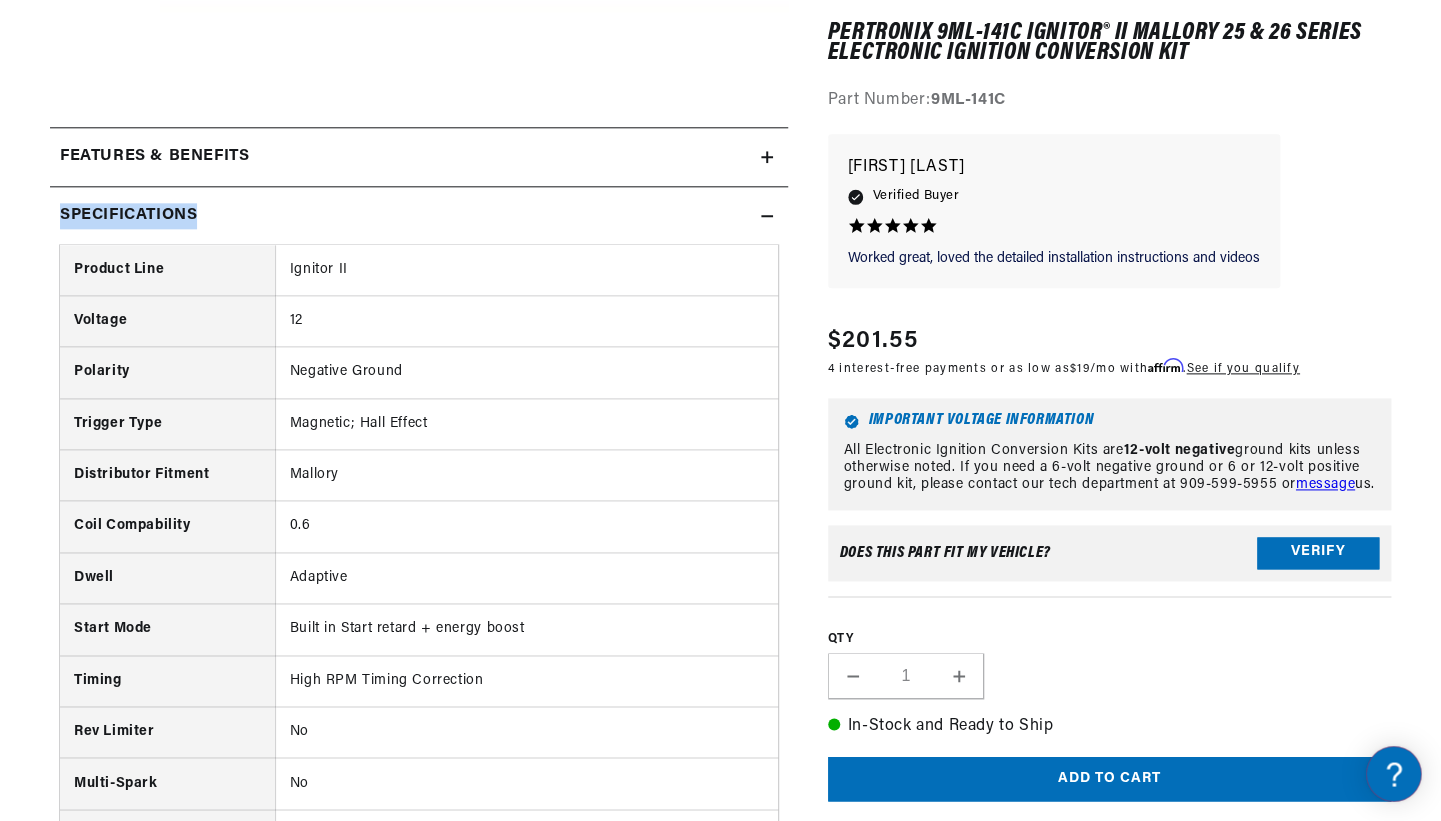 drag, startPoint x: 421, startPoint y: 541, endPoint x: 53, endPoint y: 207, distance: 496.97083 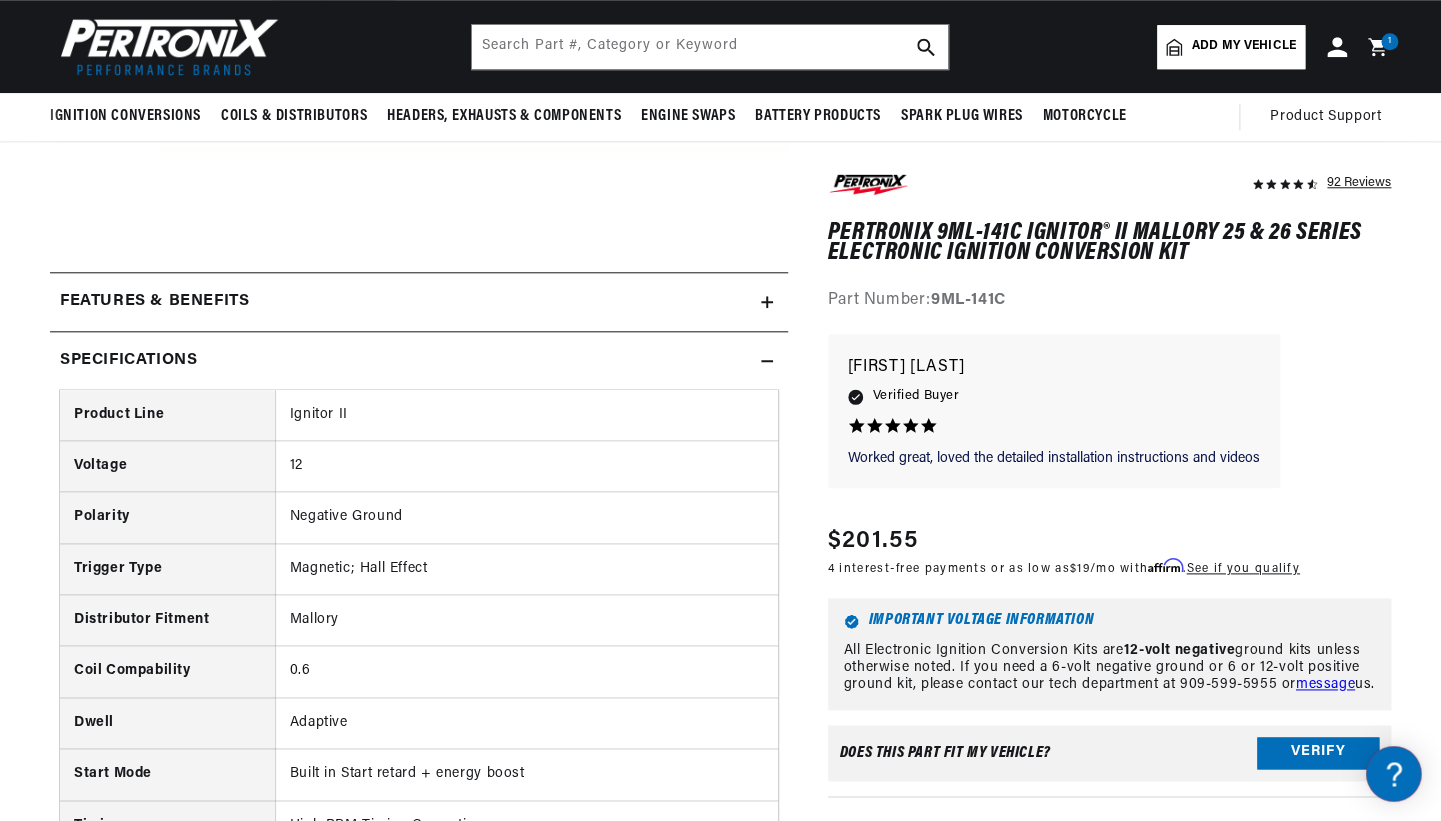 scroll, scrollTop: 442, scrollLeft: 0, axis: vertical 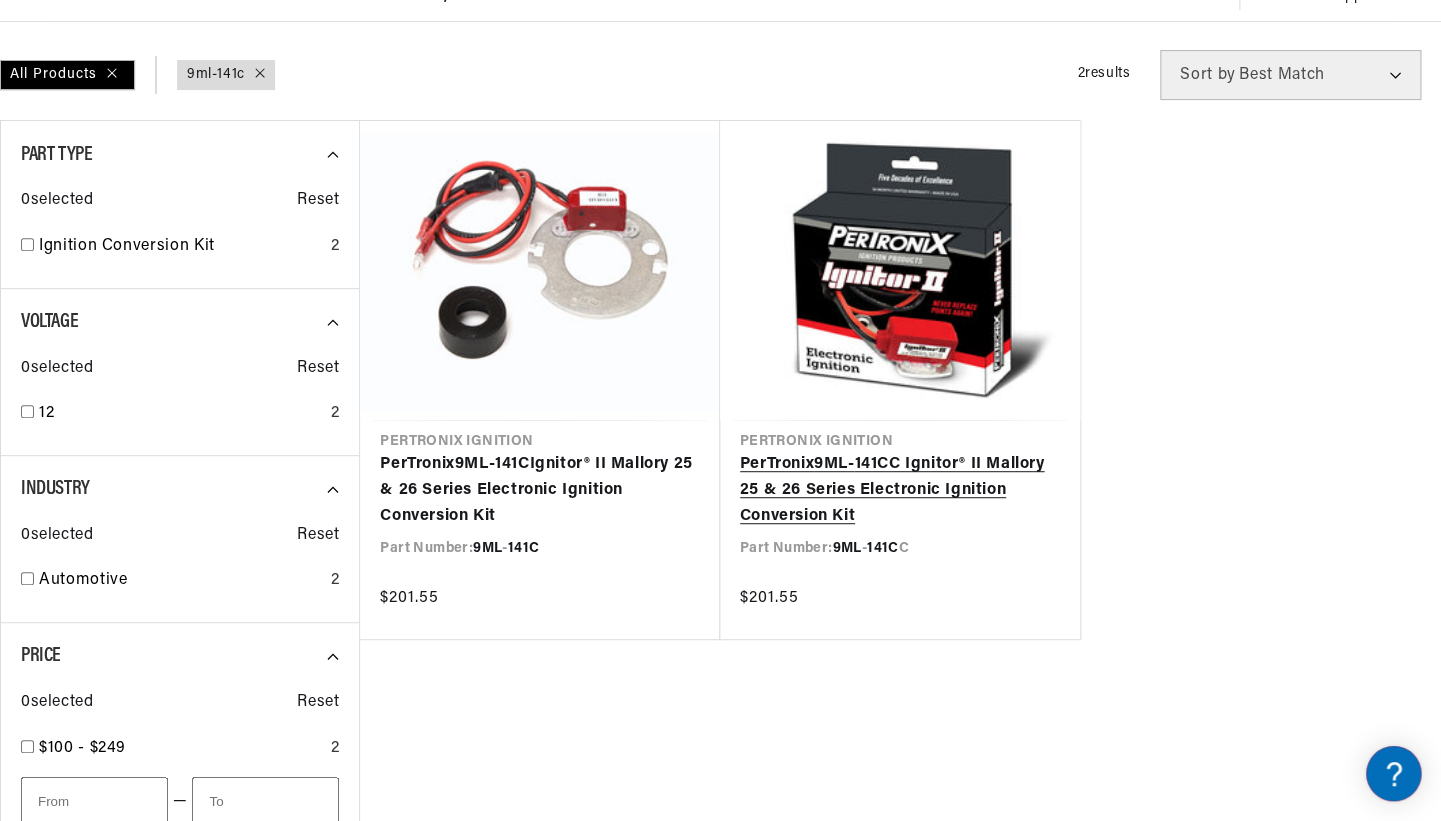 click on "PerTronix  9ML - 141C C Ignitor® II Mallory 25 & 26 Series Electronic Ignition Conversion Kit" at bounding box center [900, 490] 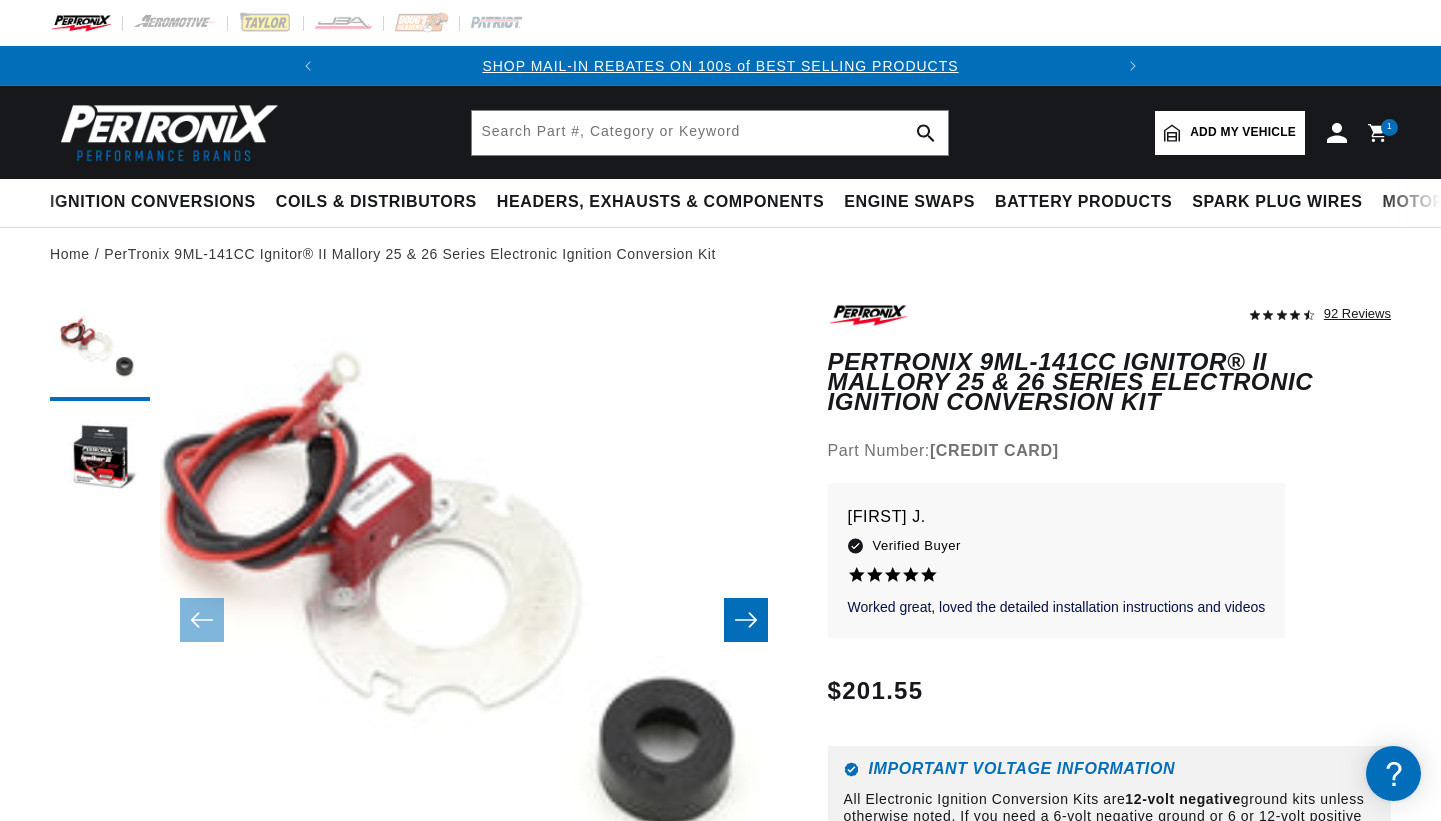 scroll, scrollTop: 0, scrollLeft: 0, axis: both 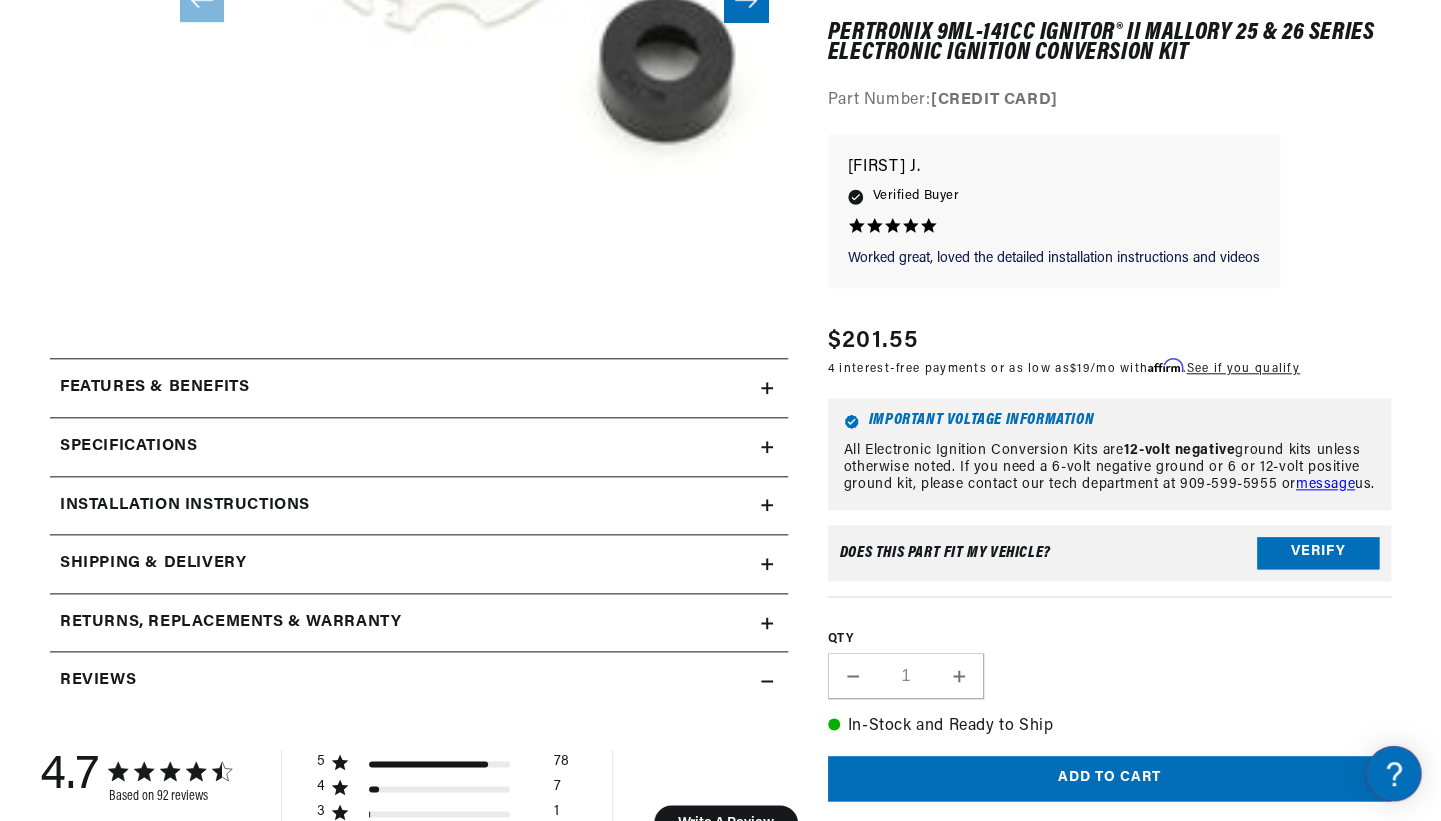 click 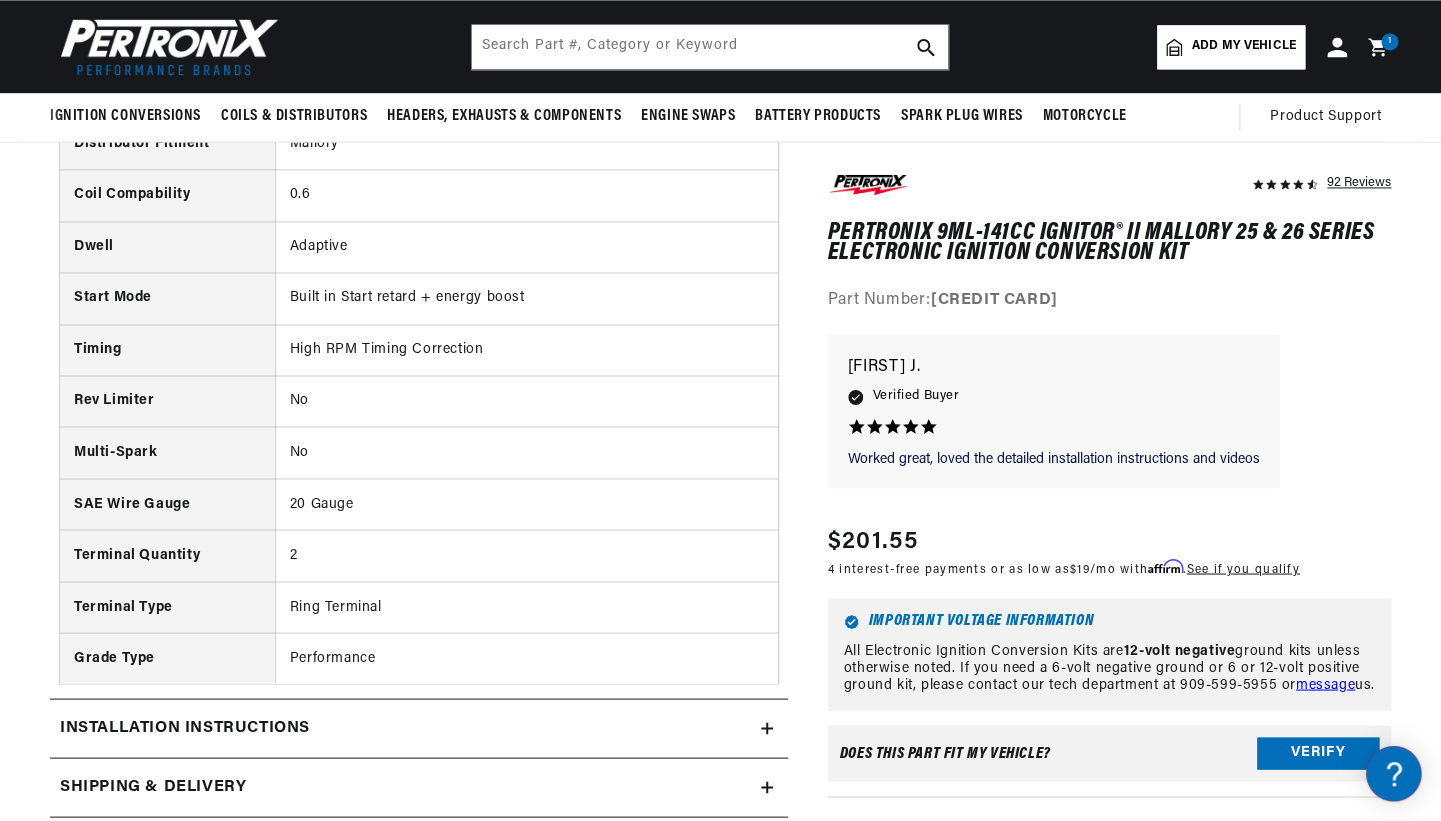 scroll, scrollTop: 1137, scrollLeft: 0, axis: vertical 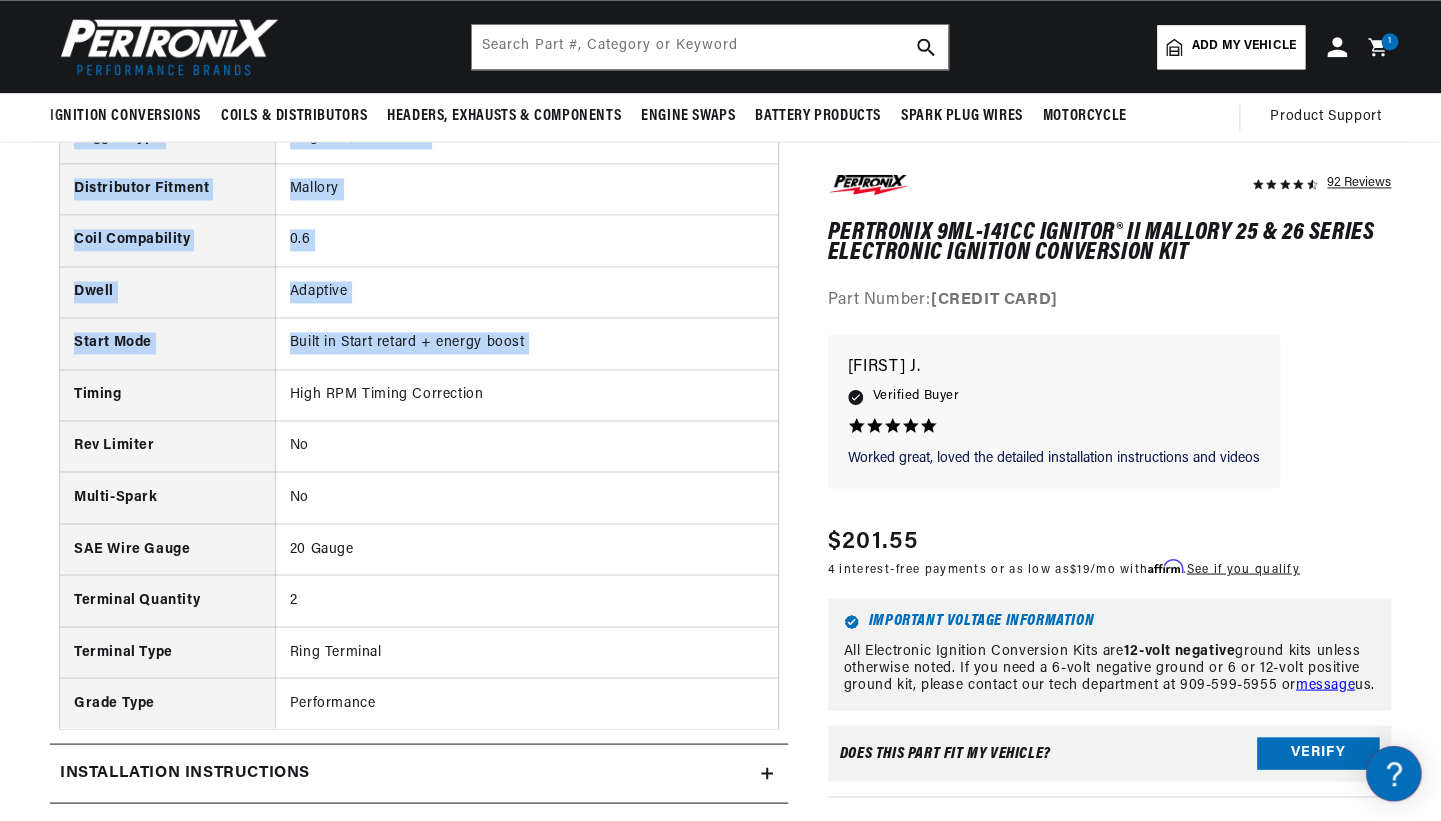 drag, startPoint x: 409, startPoint y: 703, endPoint x: 74, endPoint y: 398, distance: 453.04526 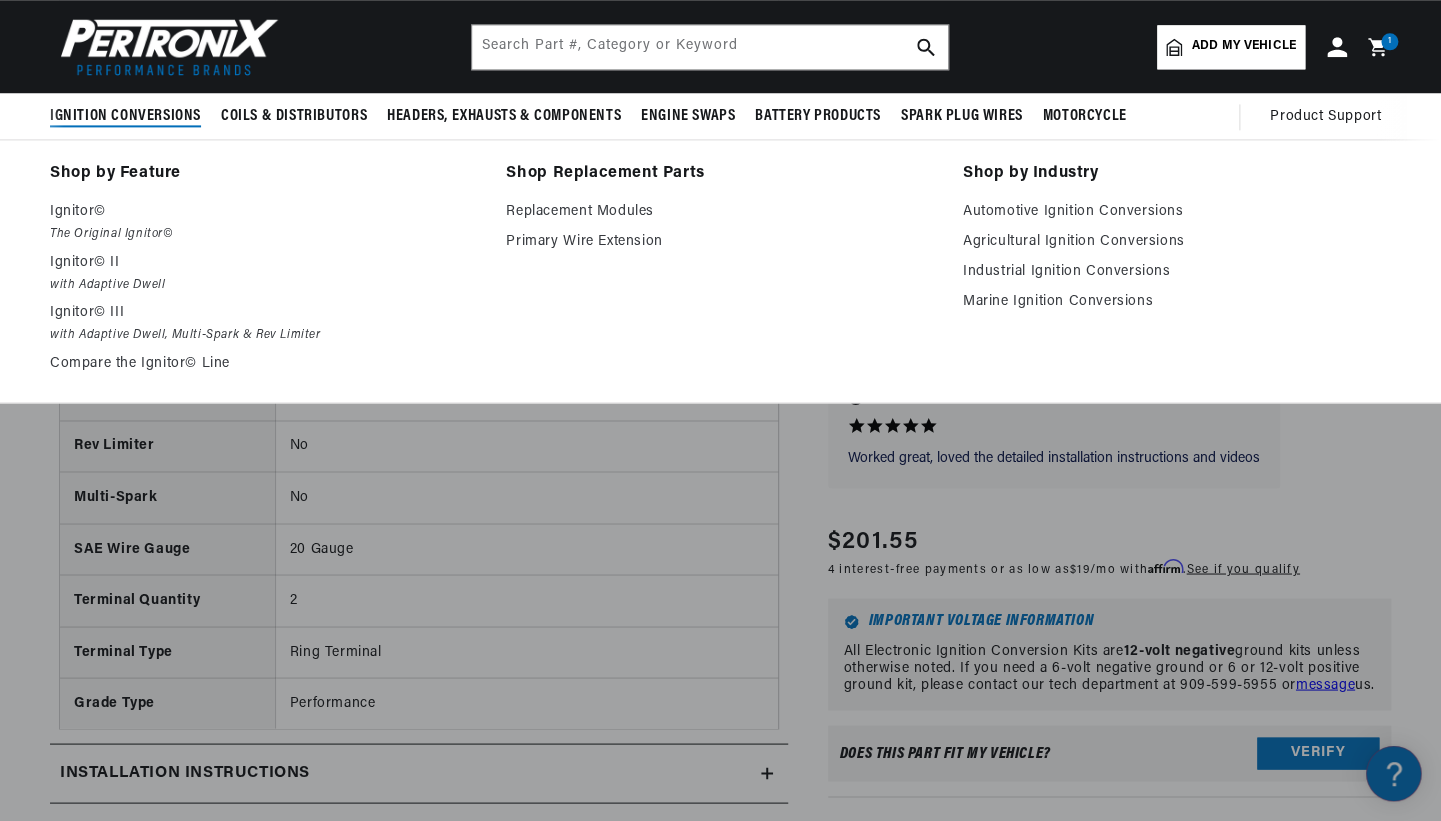 drag, startPoint x: 436, startPoint y: 718, endPoint x: 9, endPoint y: 225, distance: 652.2101 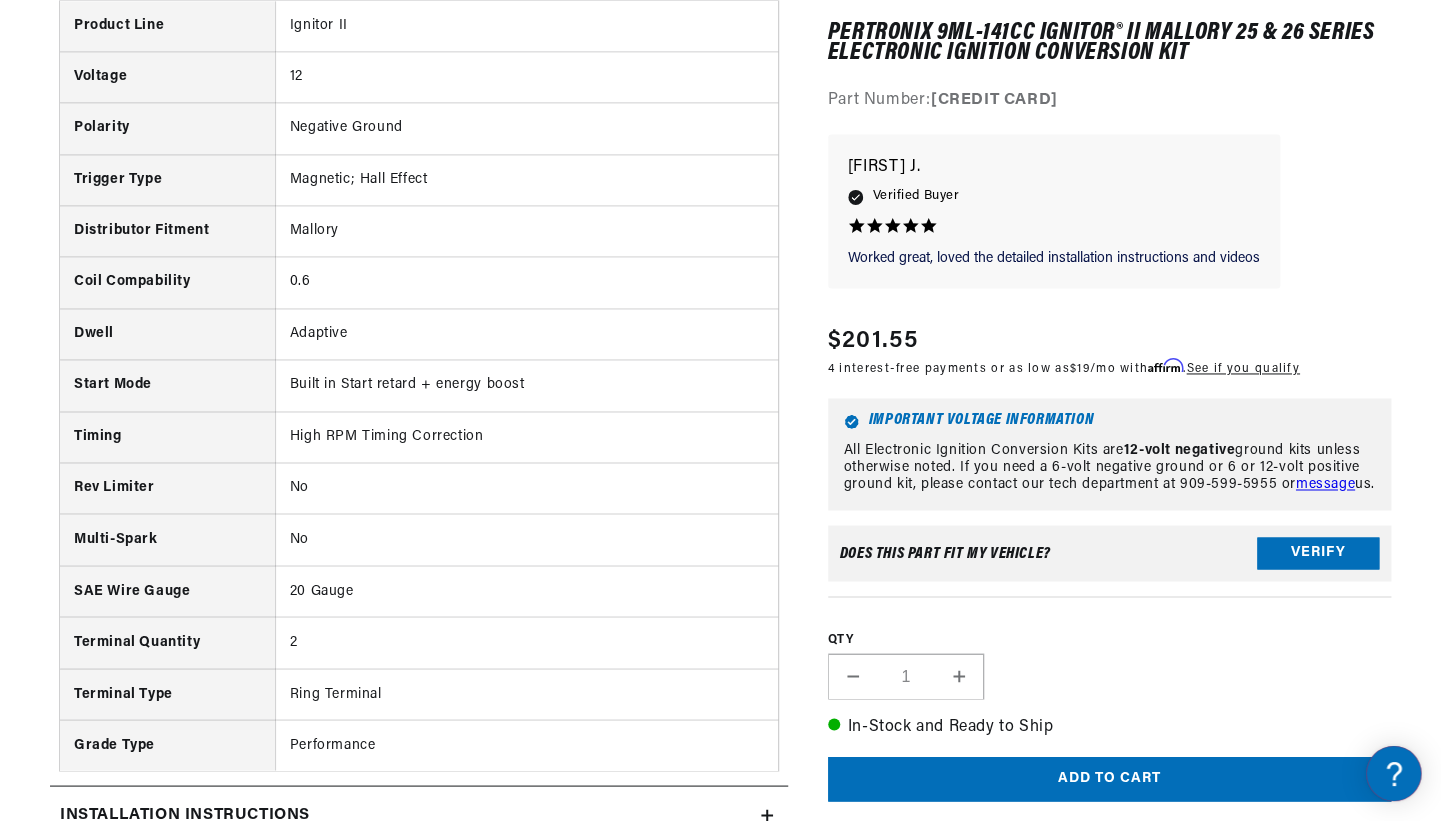 scroll, scrollTop: 1137, scrollLeft: 0, axis: vertical 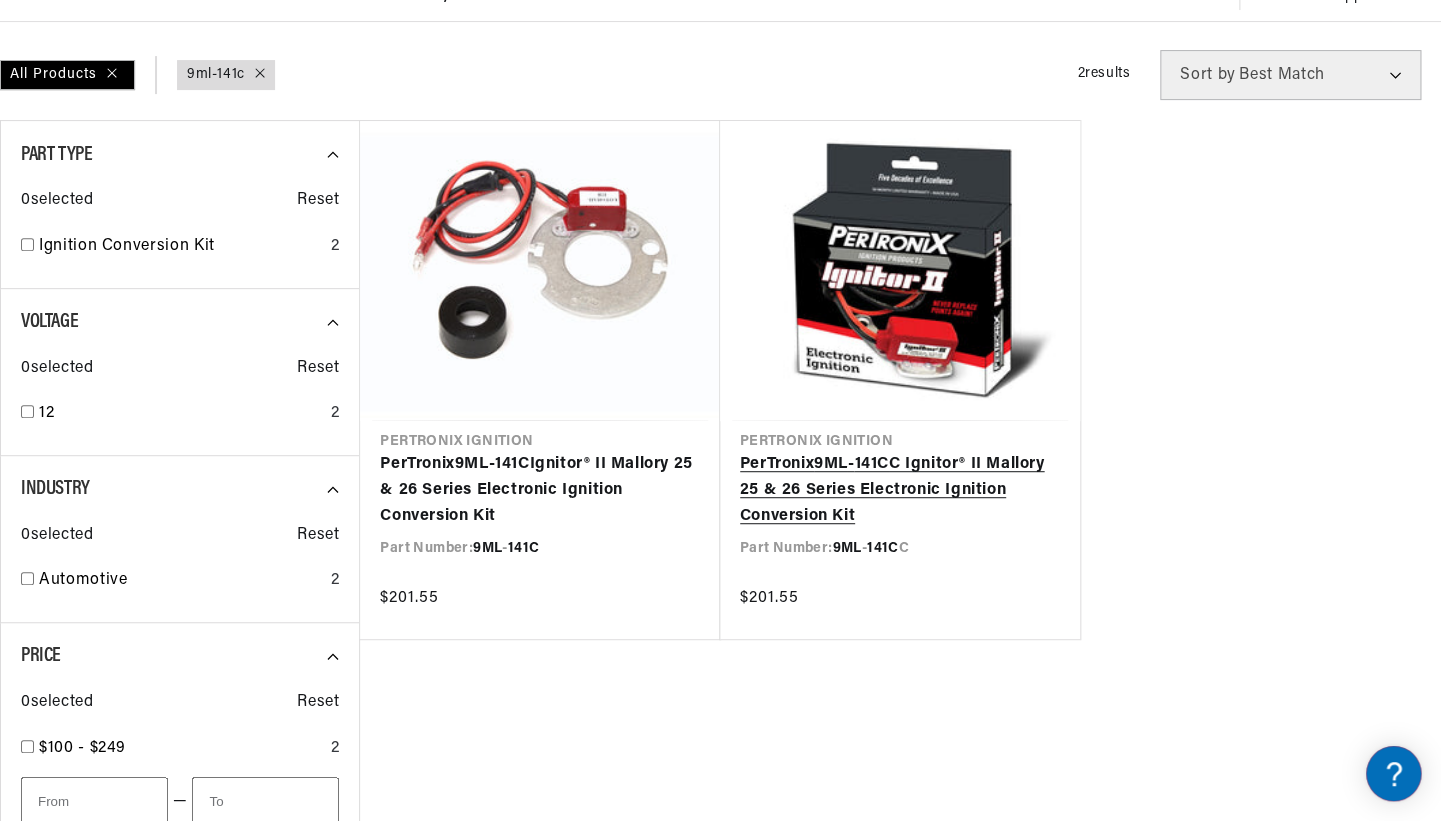 click on "PerTronix  9ML - 141C C Ignitor® II Mallory 25 & 26 Series Electronic Ignition Conversion Kit" at bounding box center (900, 490) 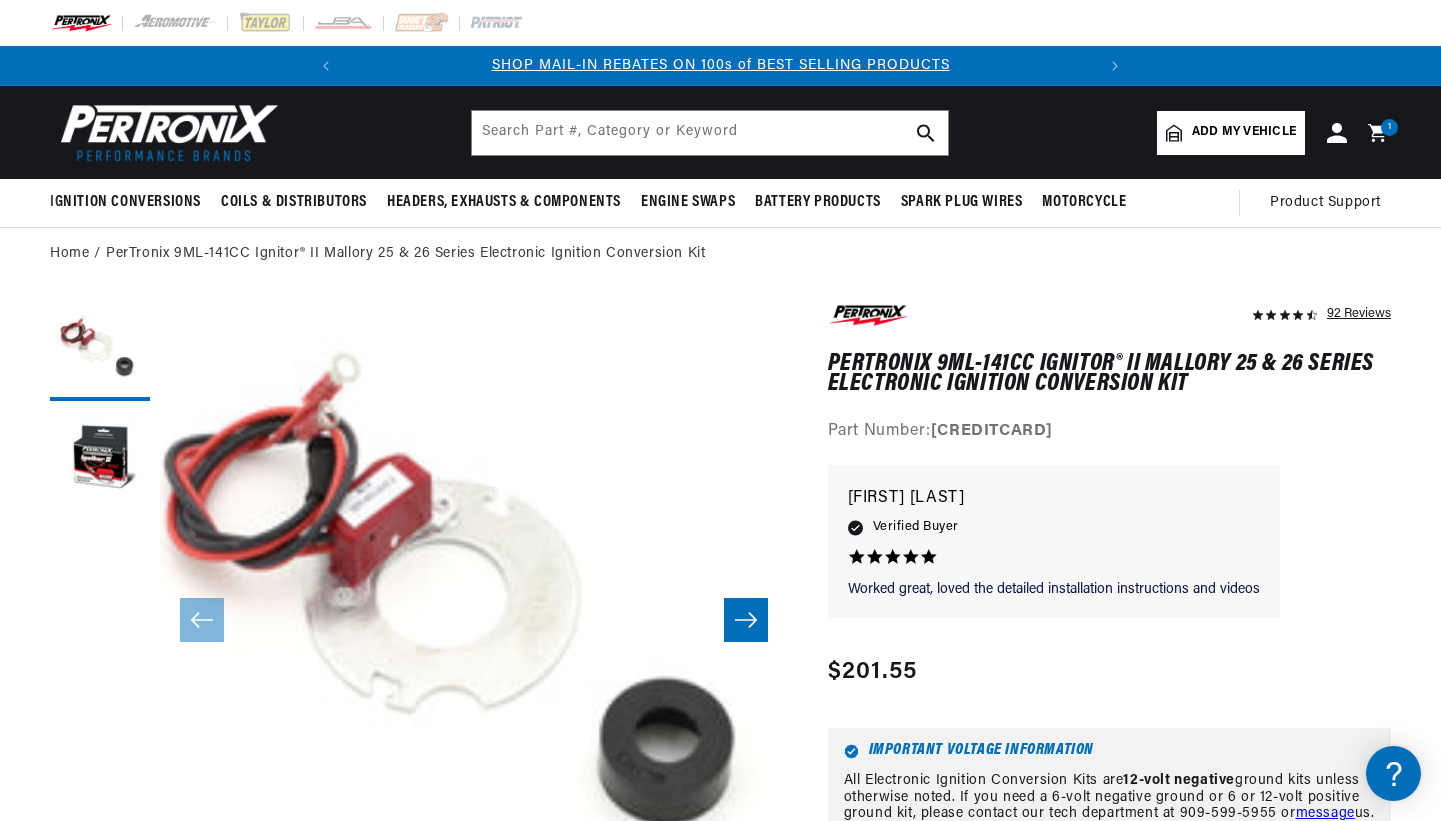 scroll, scrollTop: 206, scrollLeft: 0, axis: vertical 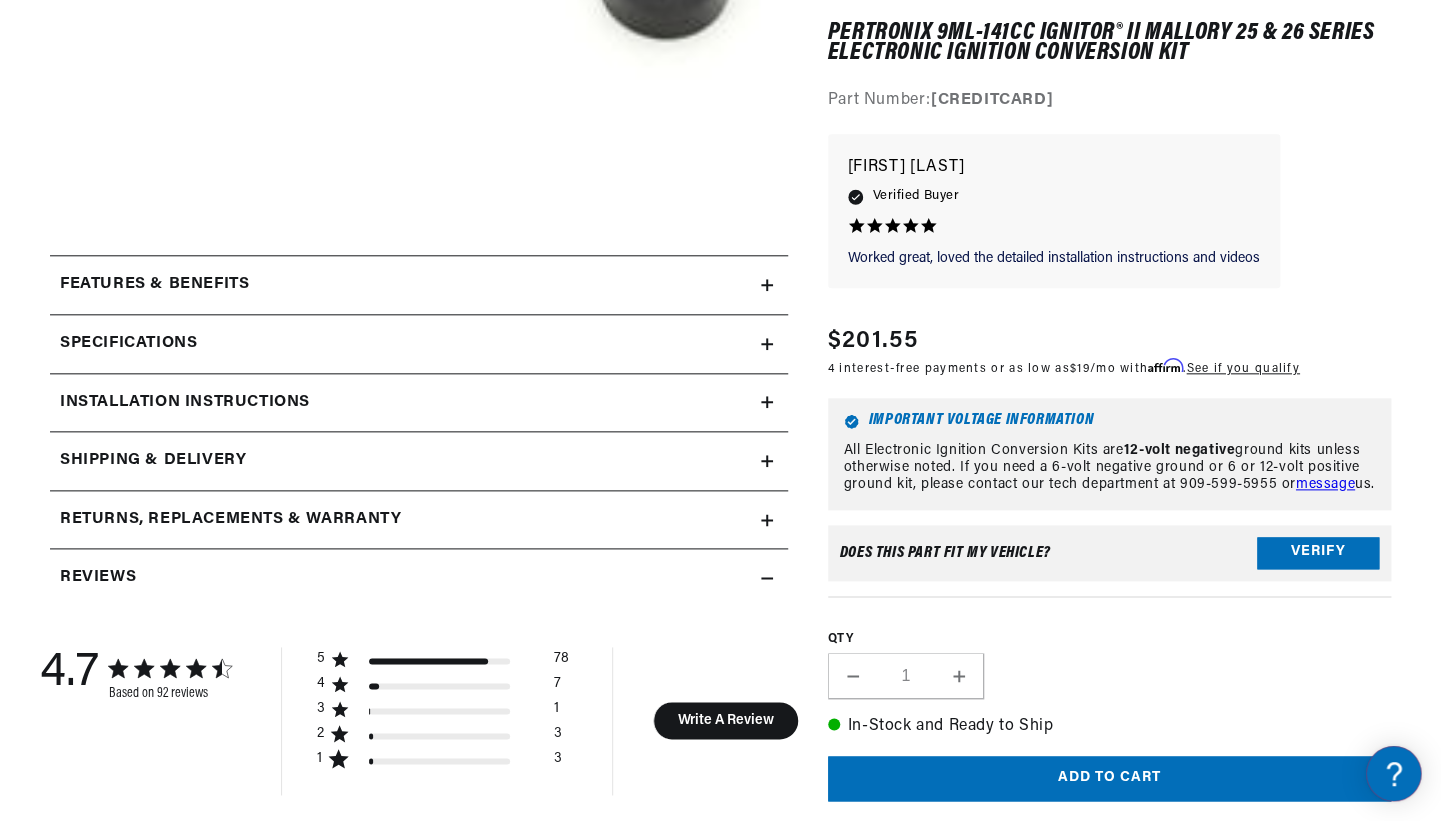 click 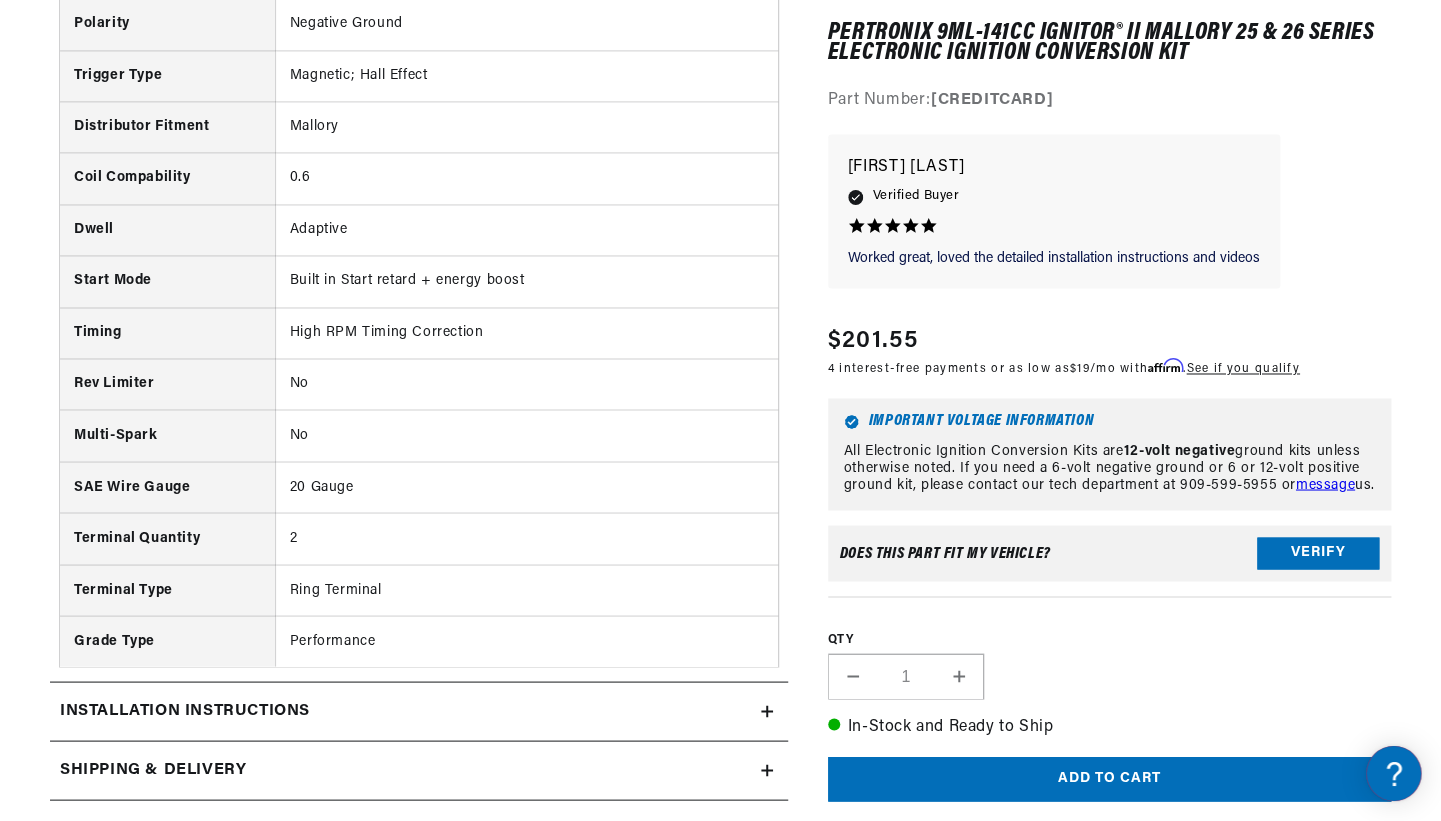 scroll, scrollTop: 1240, scrollLeft: 0, axis: vertical 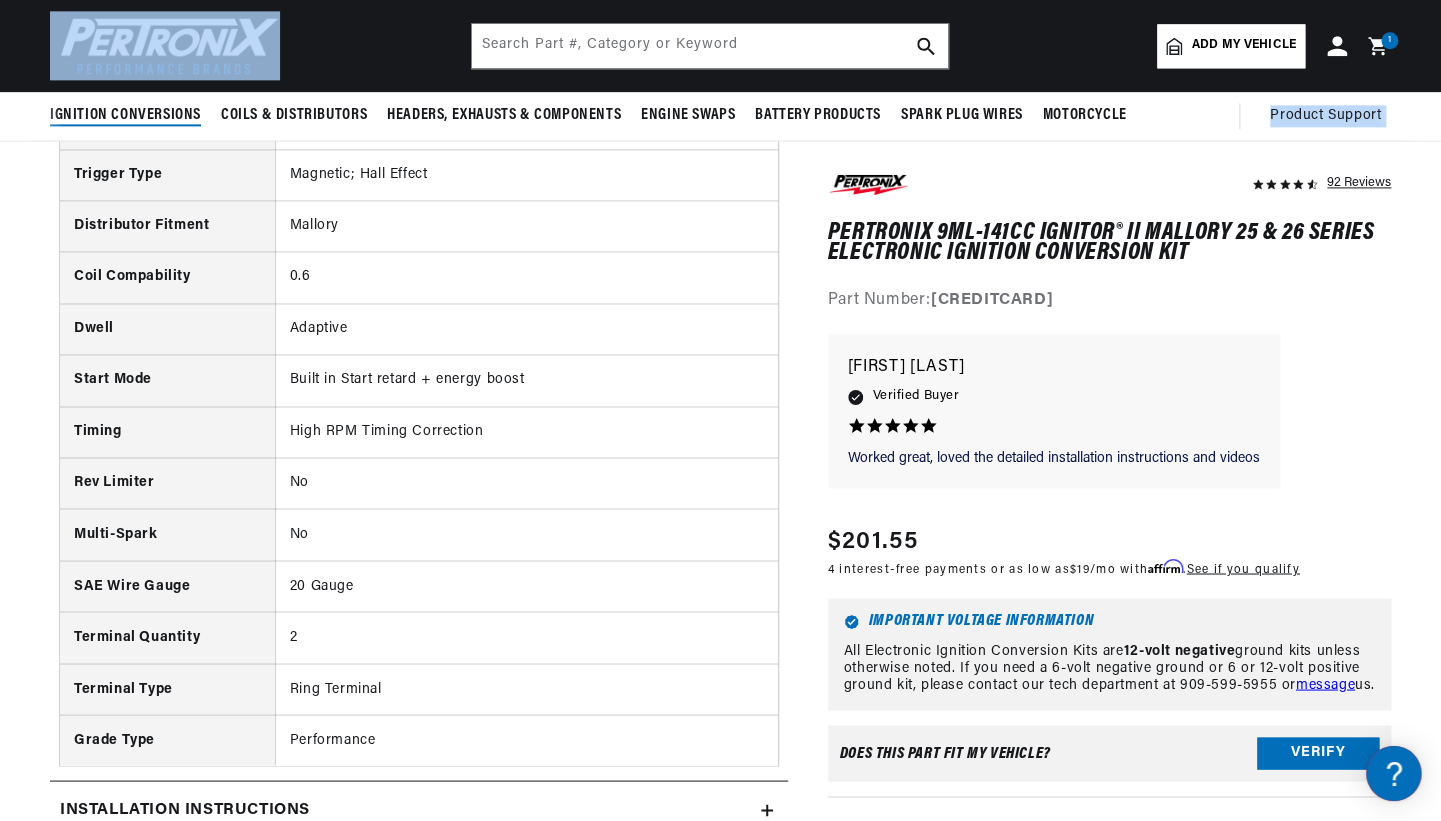 drag, startPoint x: 394, startPoint y: 596, endPoint x: 75, endPoint y: 116, distance: 576.3341 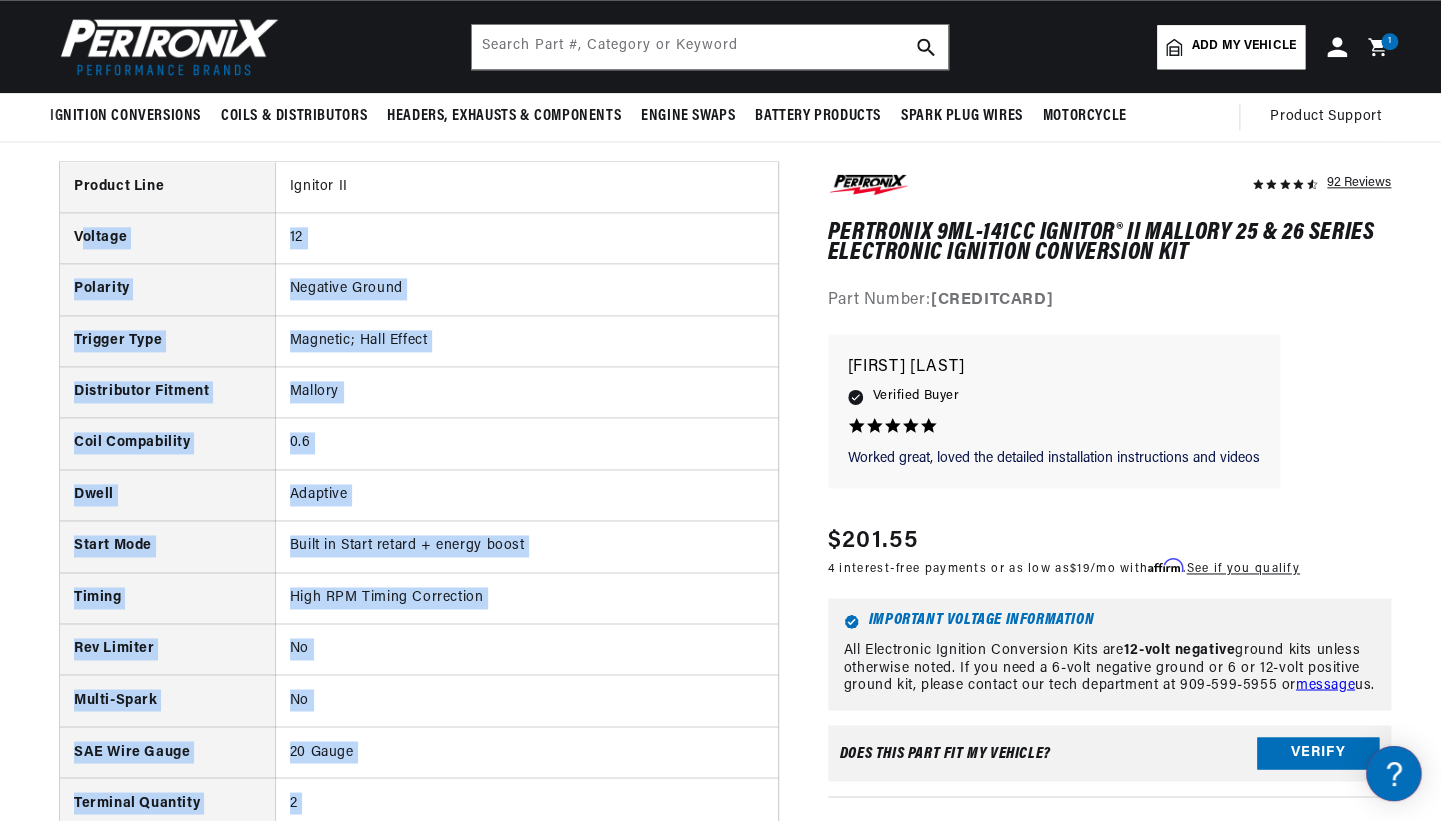 scroll, scrollTop: 893, scrollLeft: 0, axis: vertical 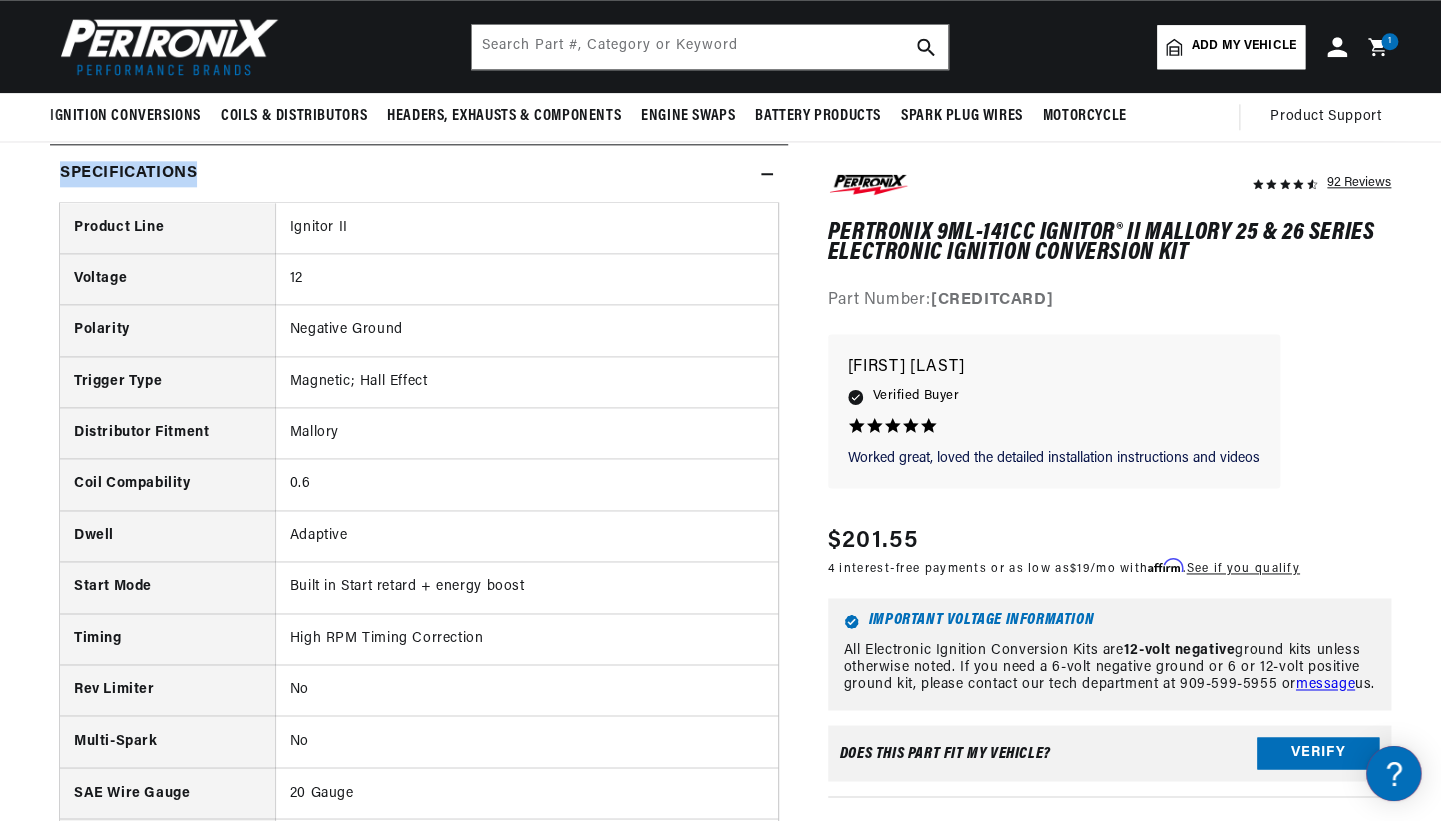 drag, startPoint x: 407, startPoint y: 737, endPoint x: 63, endPoint y: 174, distance: 659.7765 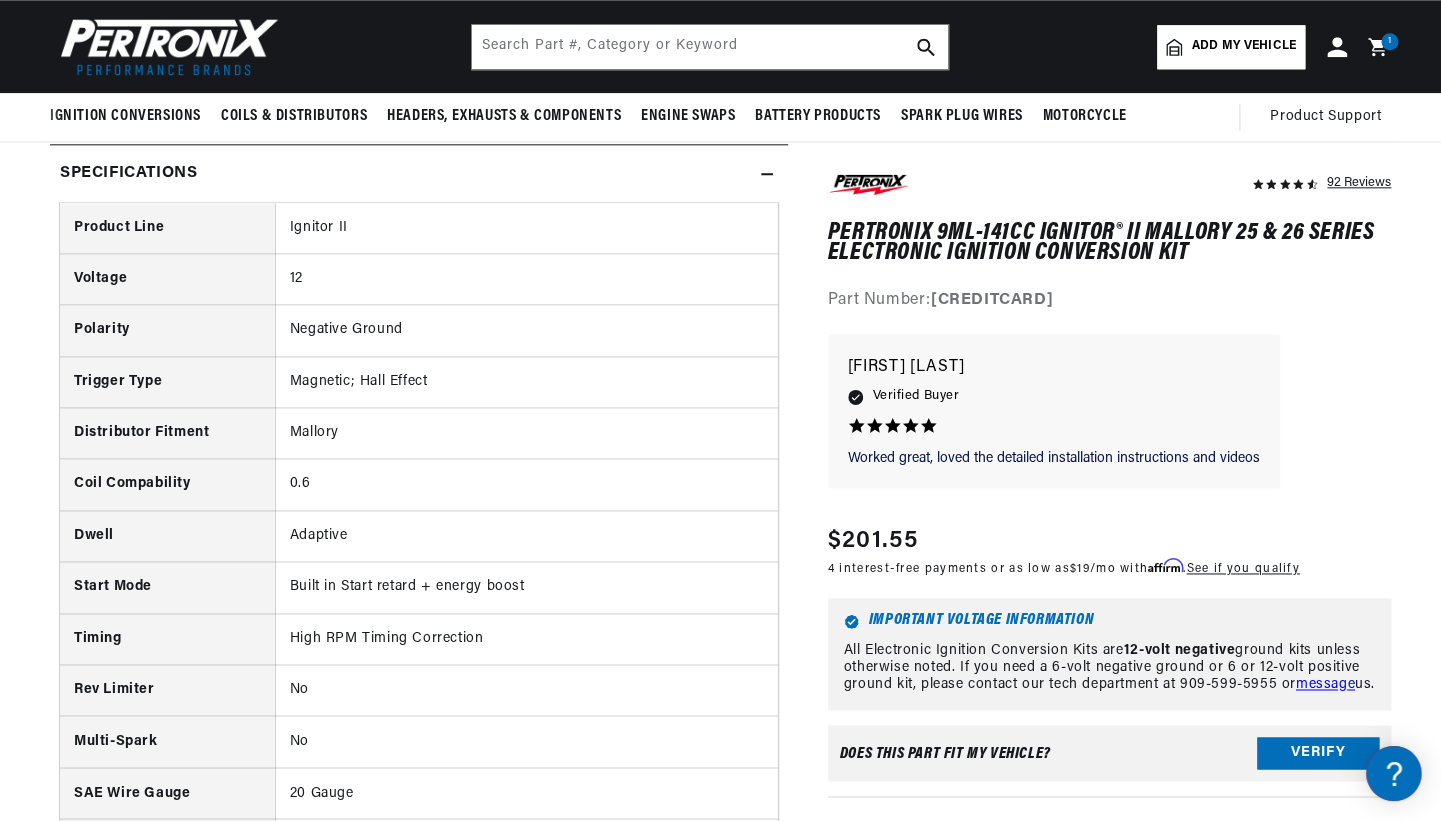 click on "Ignition Conversions
Shop by Feature
Ignitor©
The Original Ignitor©
Ignitor© II
with Adaptive Dwell" at bounding box center [720, 117] 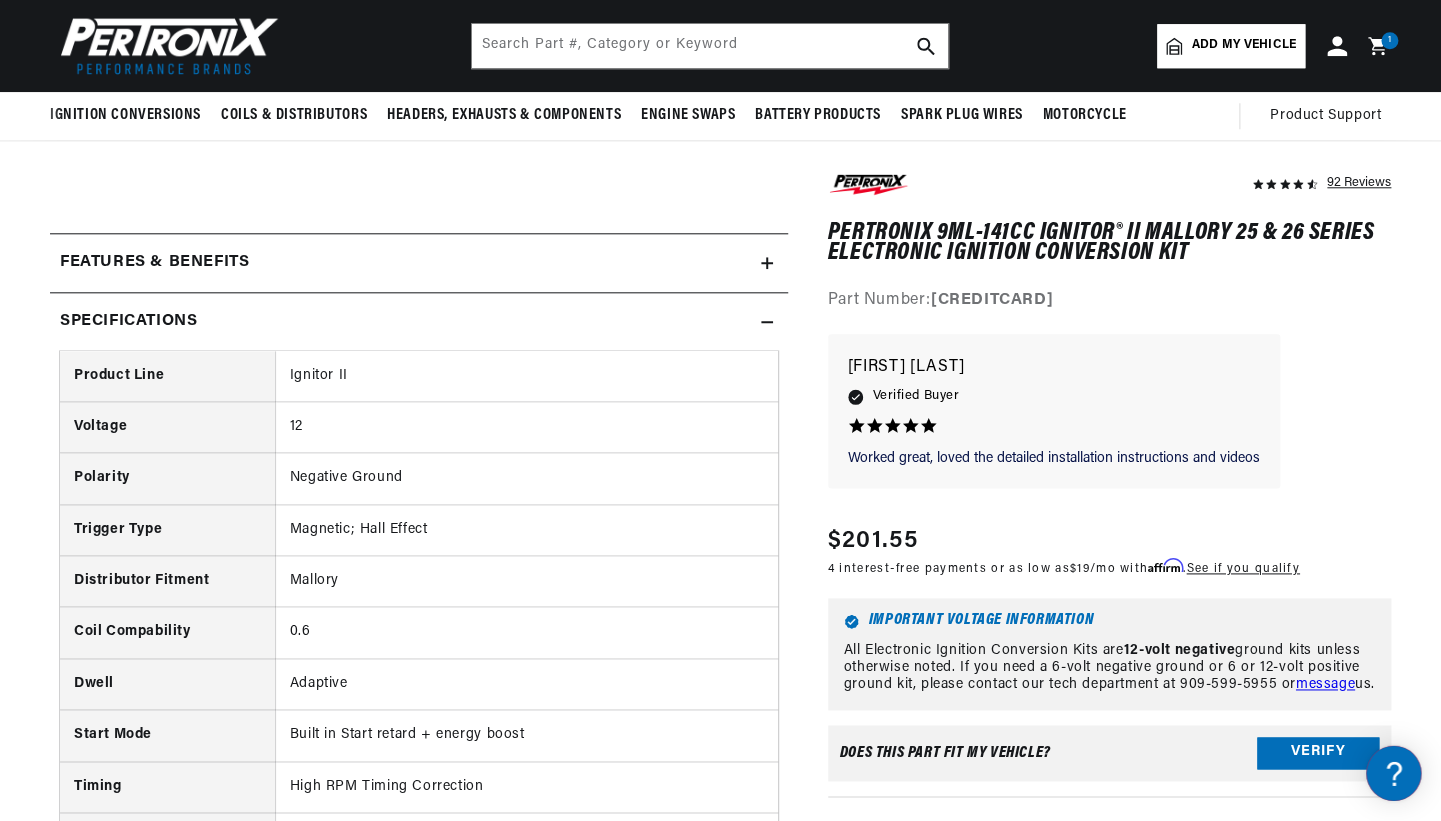 scroll, scrollTop: 582, scrollLeft: 0, axis: vertical 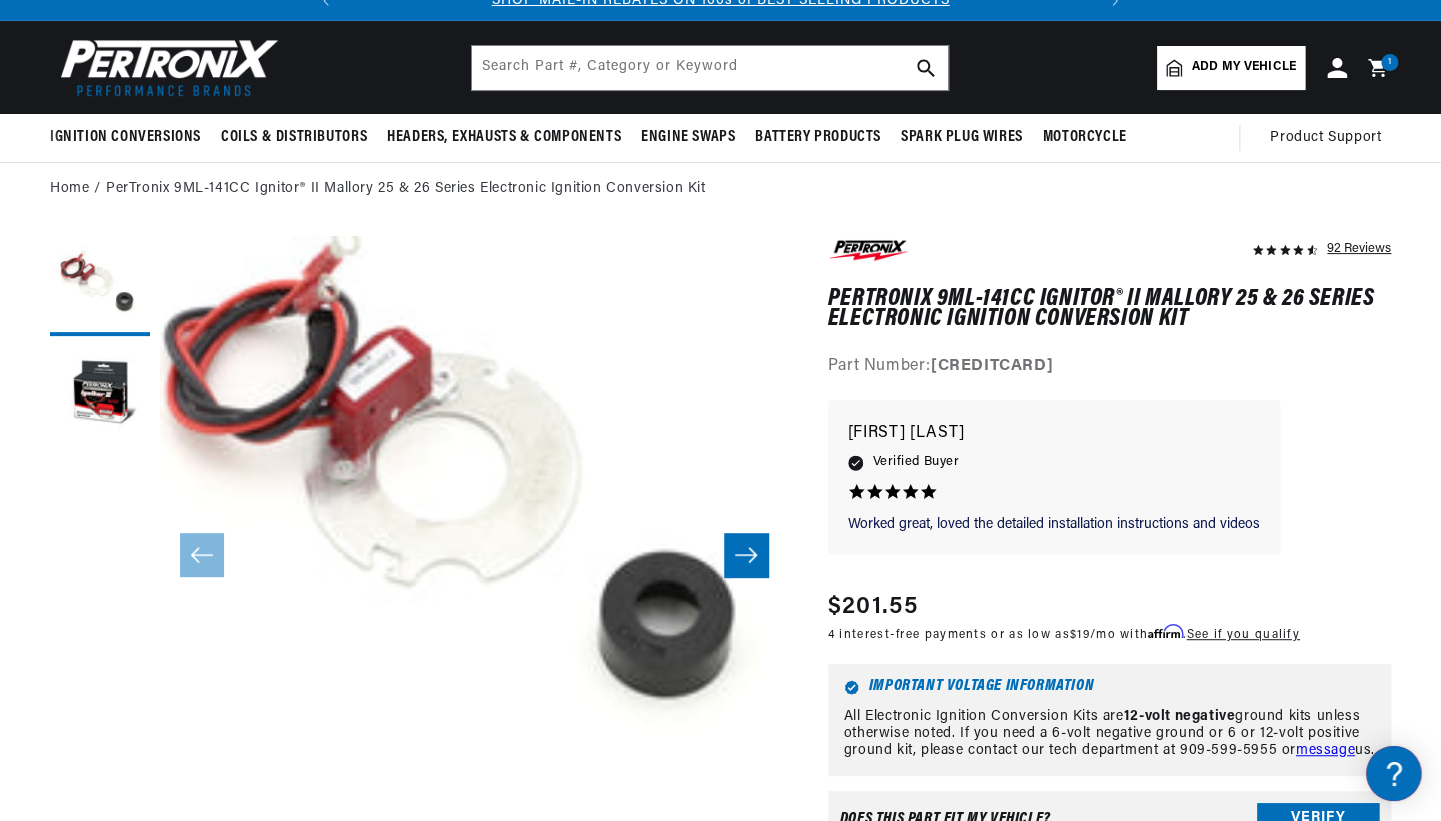click at bounding box center [746, 555] 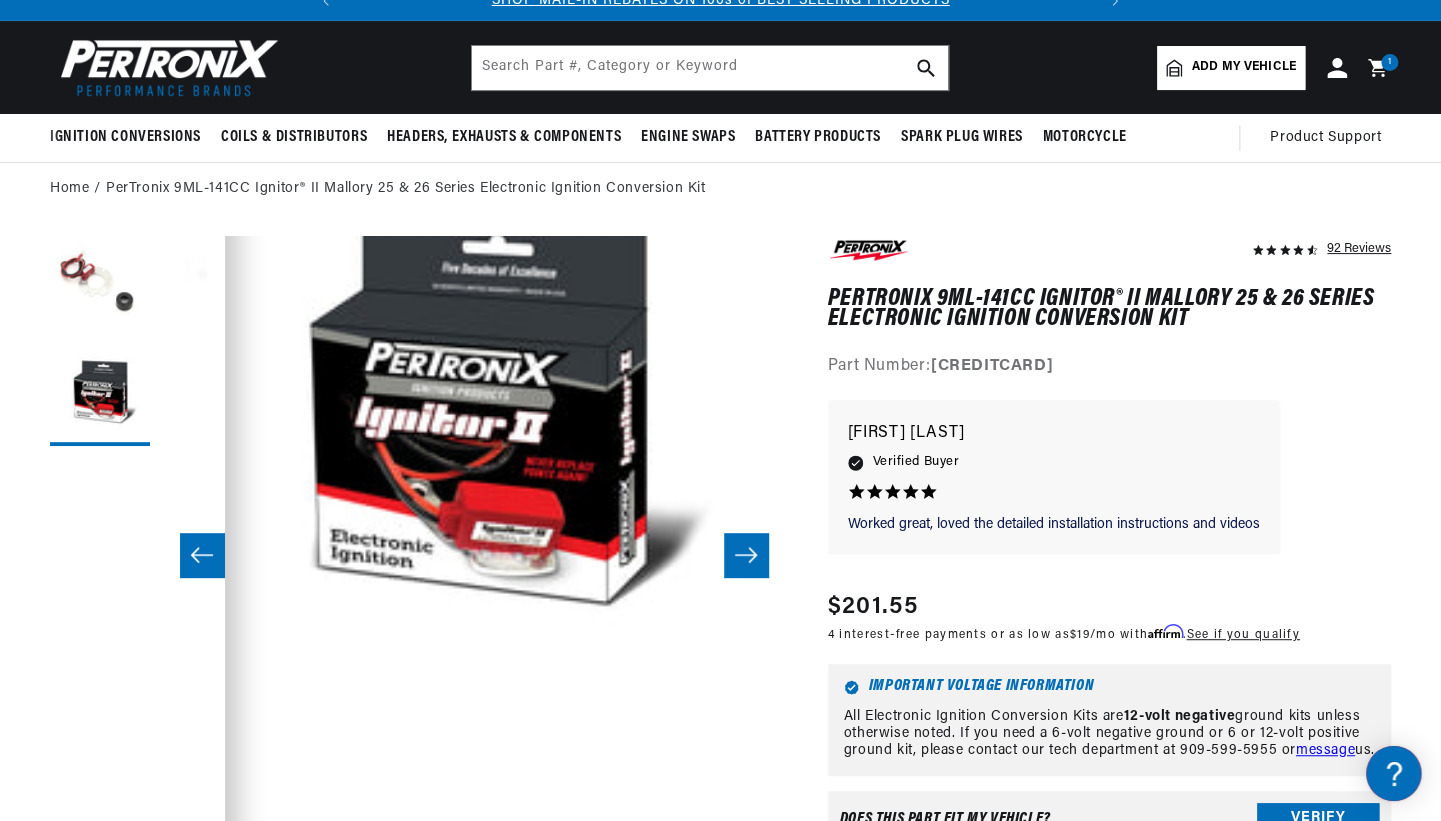scroll, scrollTop: 62, scrollLeft: 627, axis: both 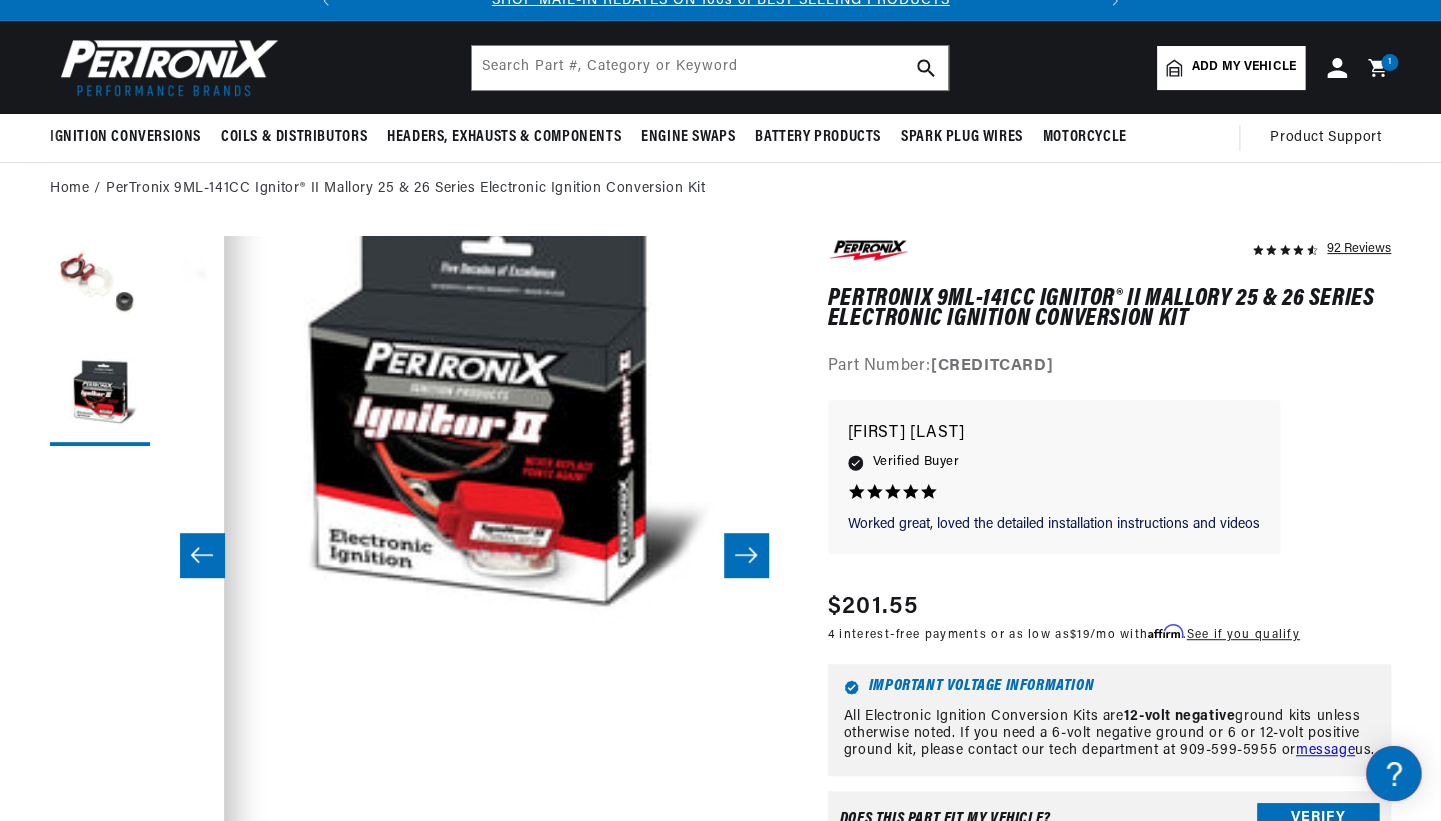click 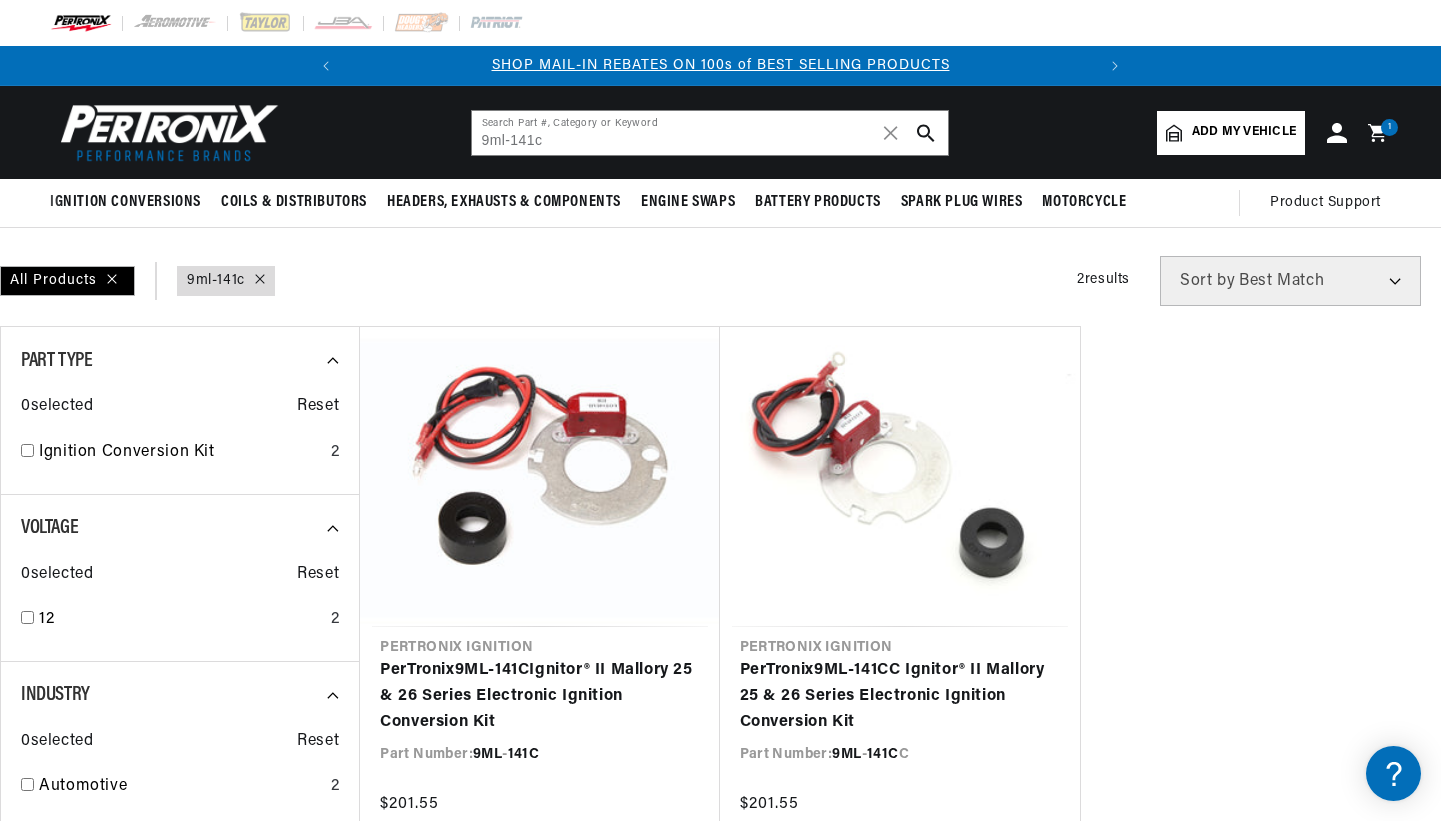 scroll, scrollTop: 206, scrollLeft: 0, axis: vertical 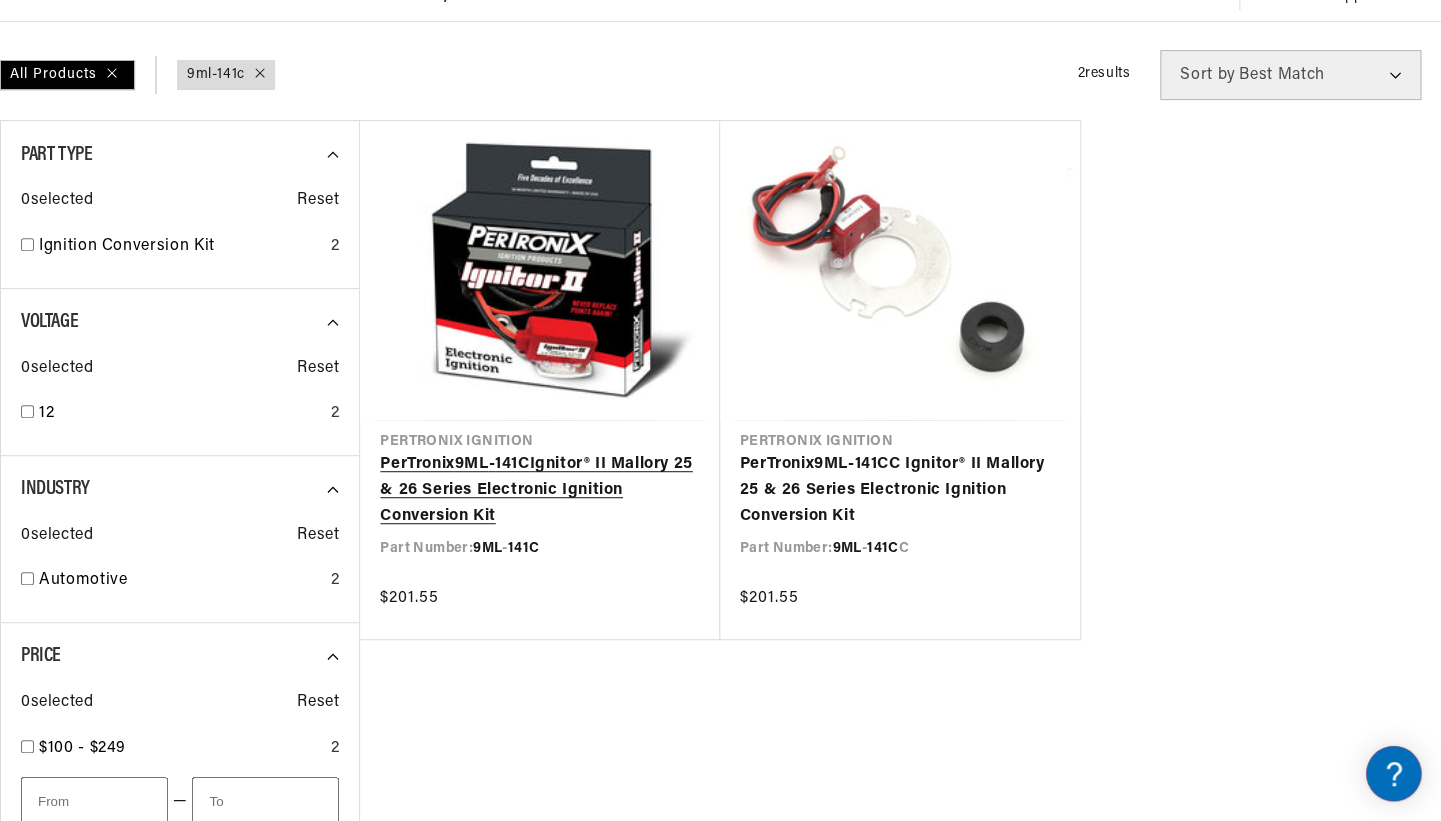 click on "PerTronix  9ML - 141C  Ignitor® II Mallory 25 & 26 Series Electronic Ignition Conversion Kit" at bounding box center [539, 490] 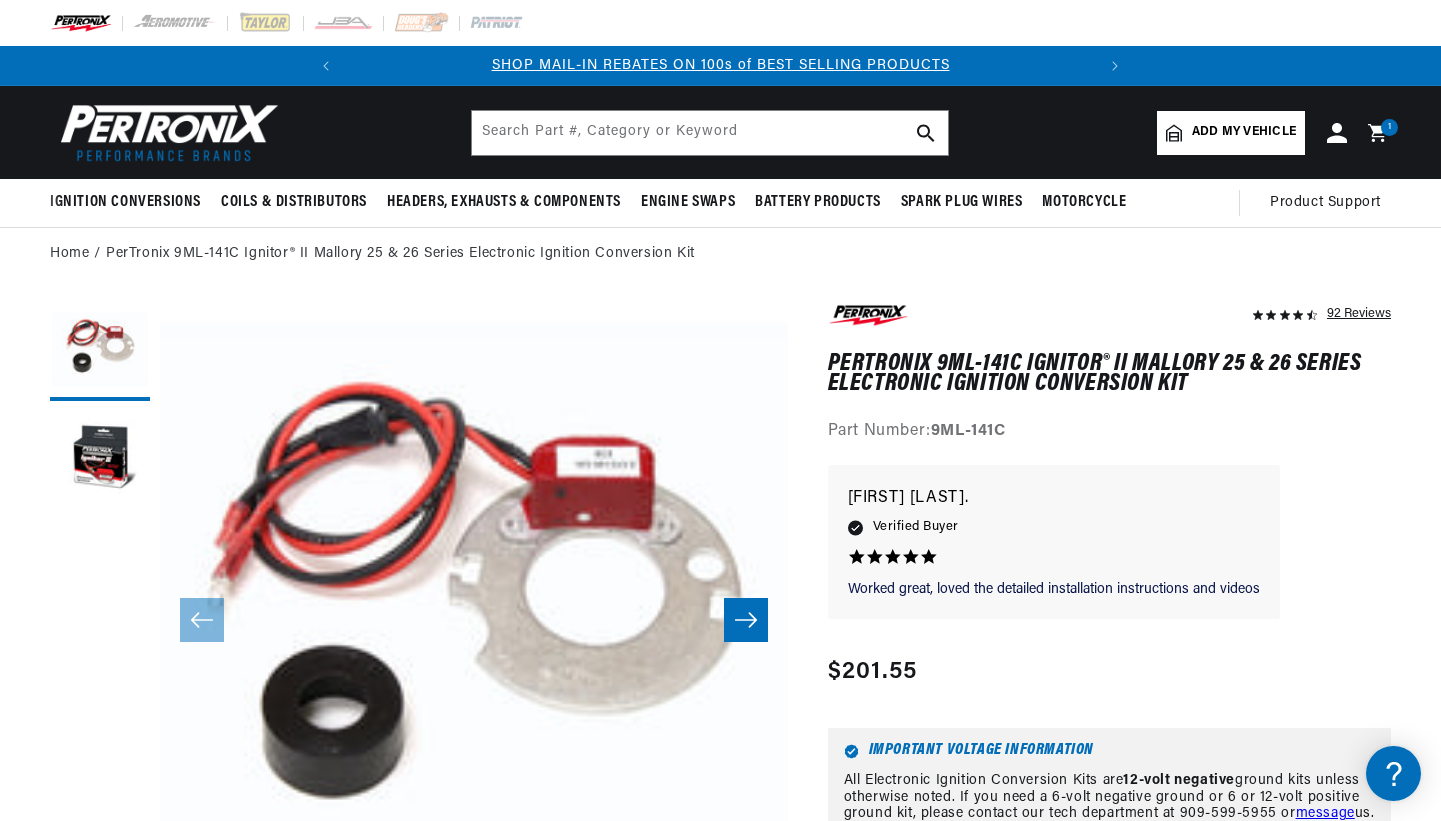 scroll, scrollTop: 0, scrollLeft: 0, axis: both 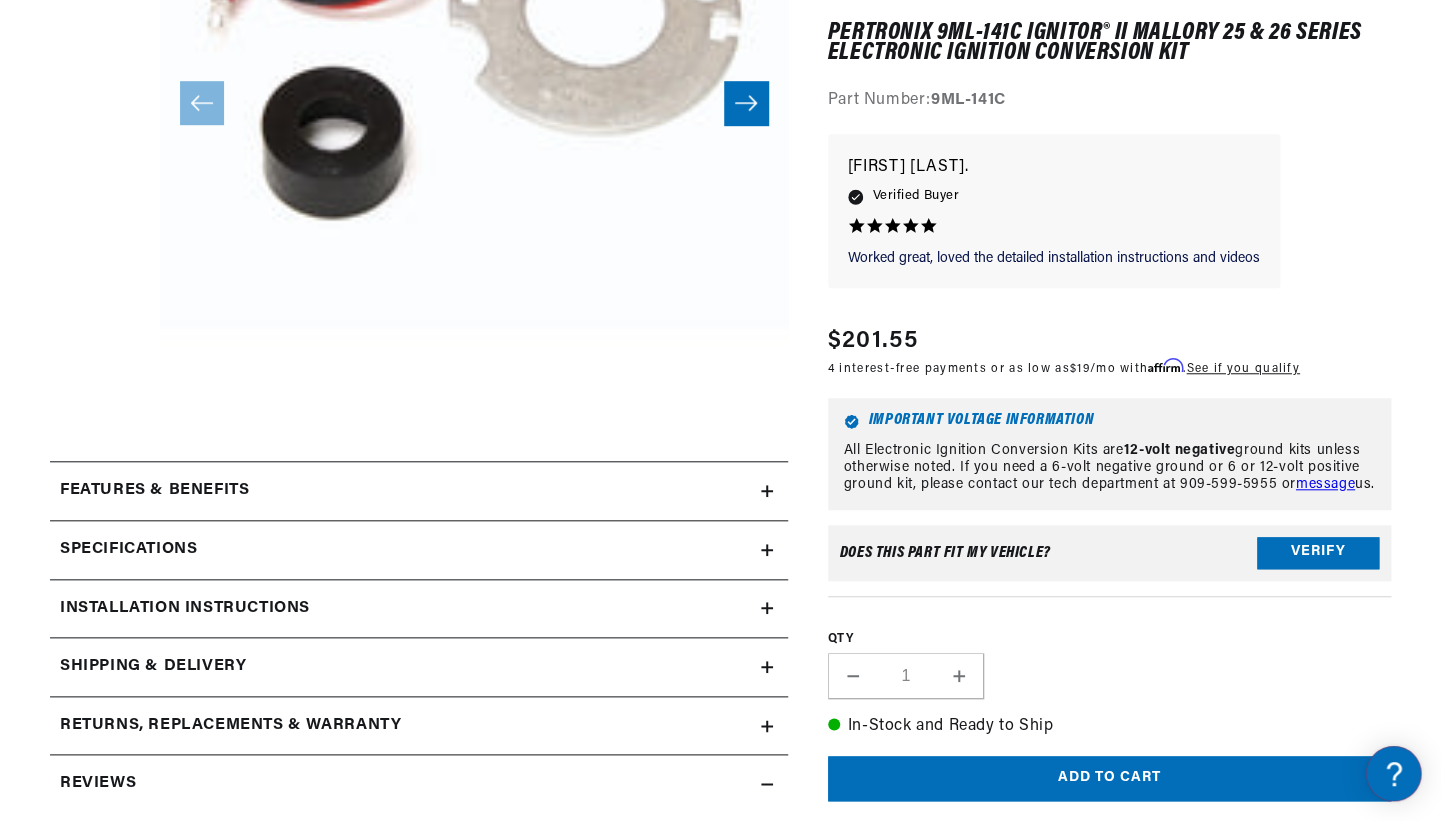 click on "Returns, Replacements & Warranty" at bounding box center (154, 491) 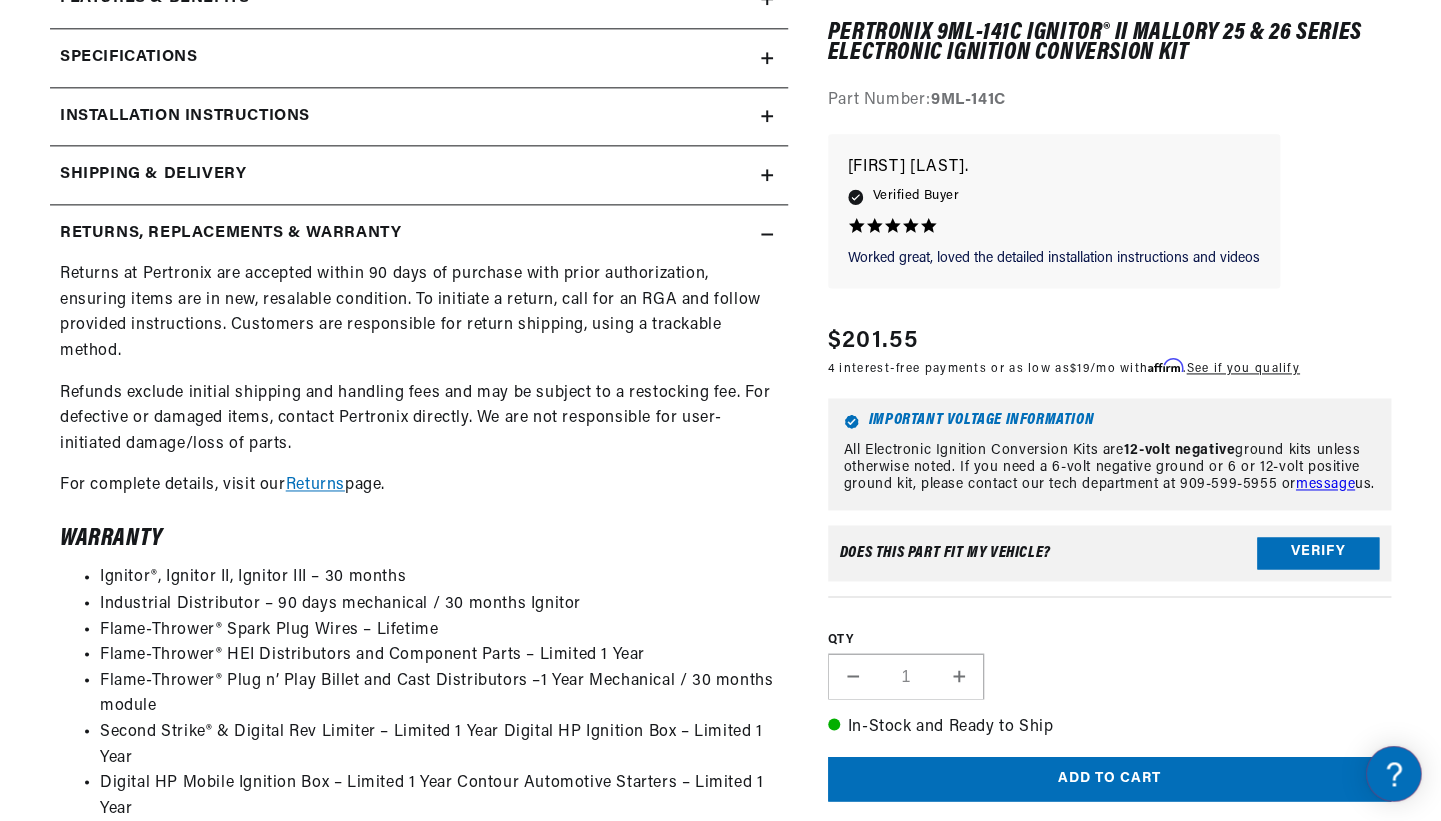 scroll, scrollTop: 1034, scrollLeft: 0, axis: vertical 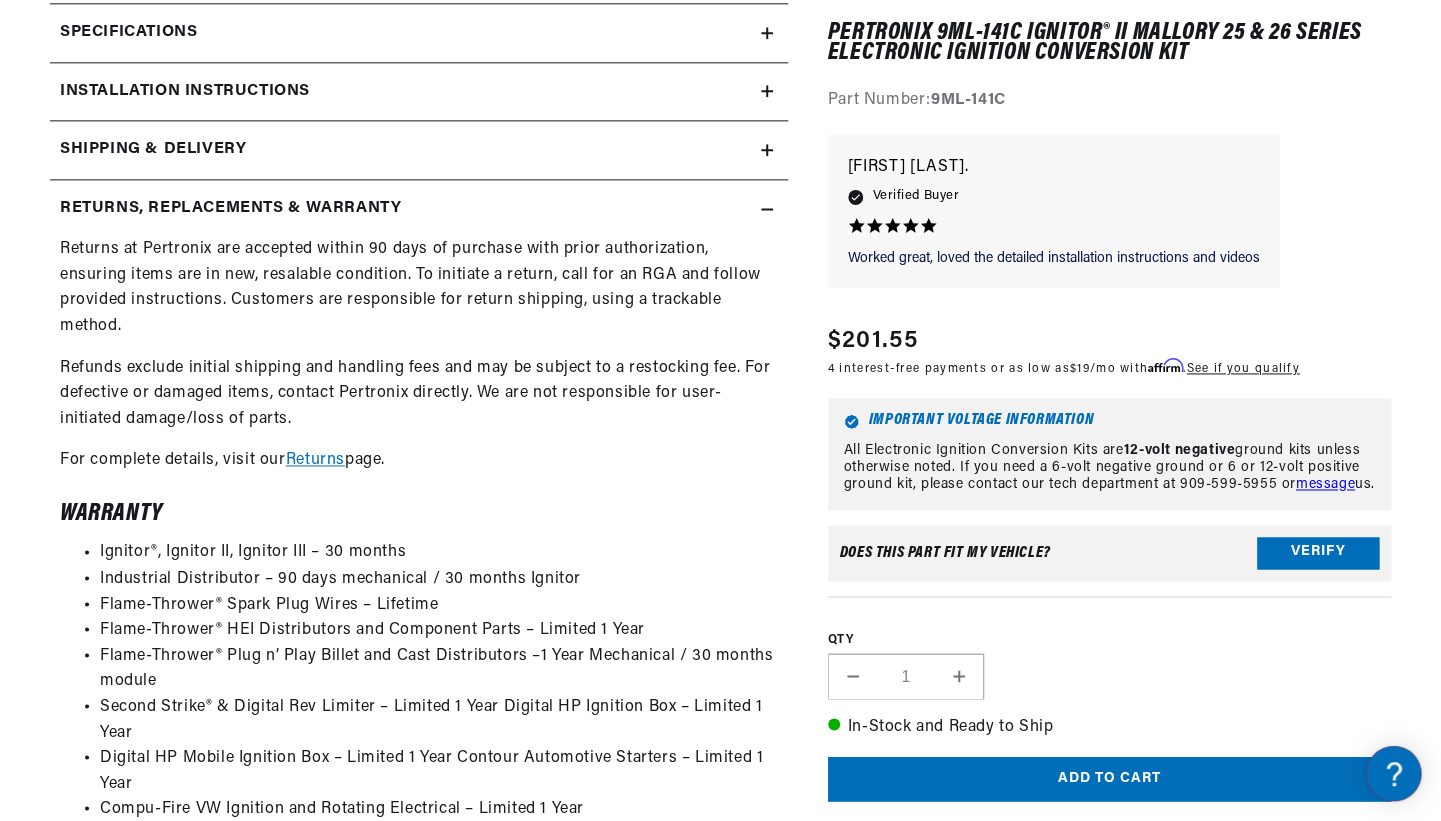 click on "Returns" at bounding box center (315, 460) 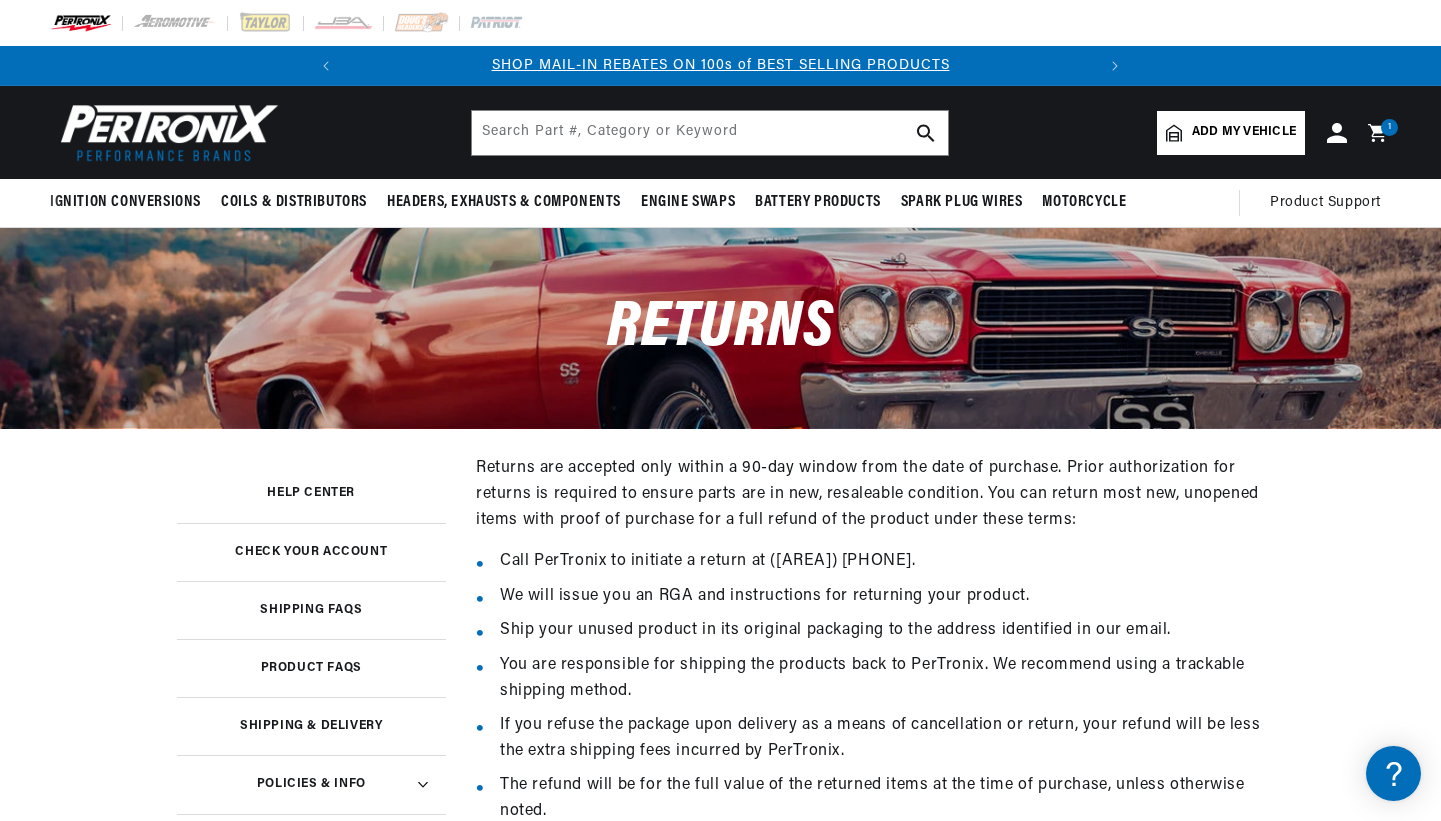 scroll, scrollTop: 0, scrollLeft: 0, axis: both 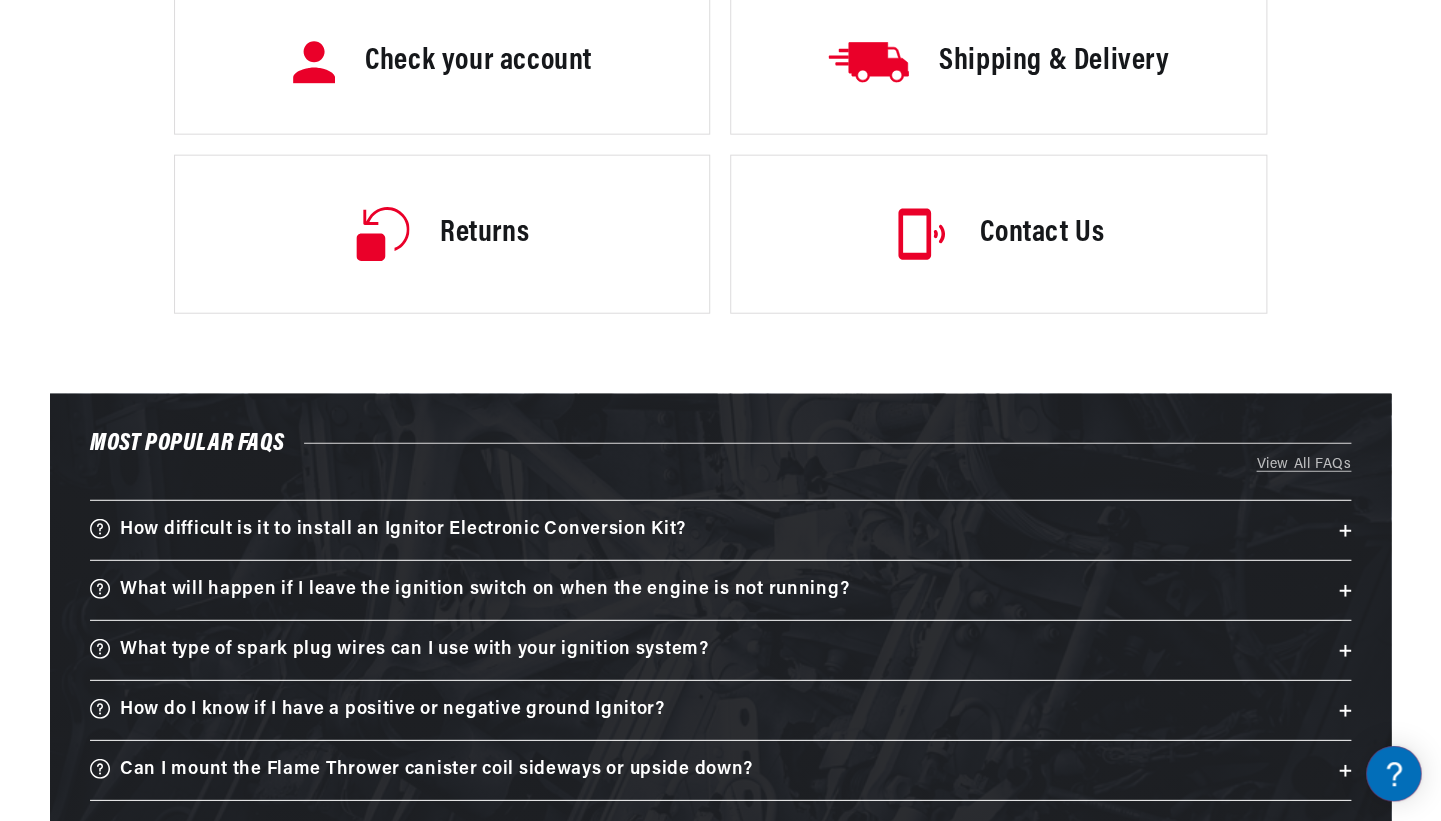click on "What will happen if I leave the ignition switch on when the engine is not running?" at bounding box center (484, 590) 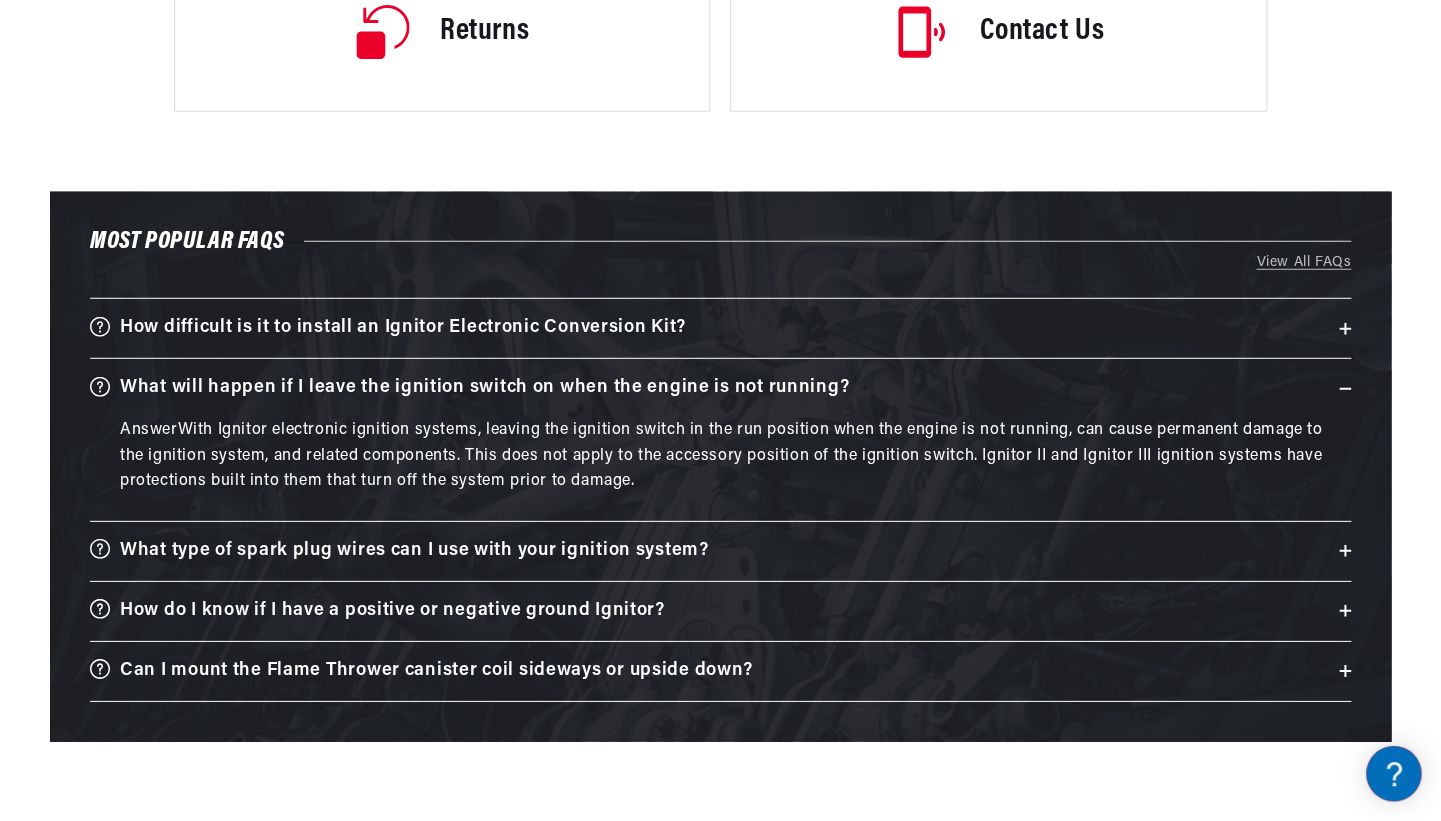 scroll, scrollTop: 2171, scrollLeft: 0, axis: vertical 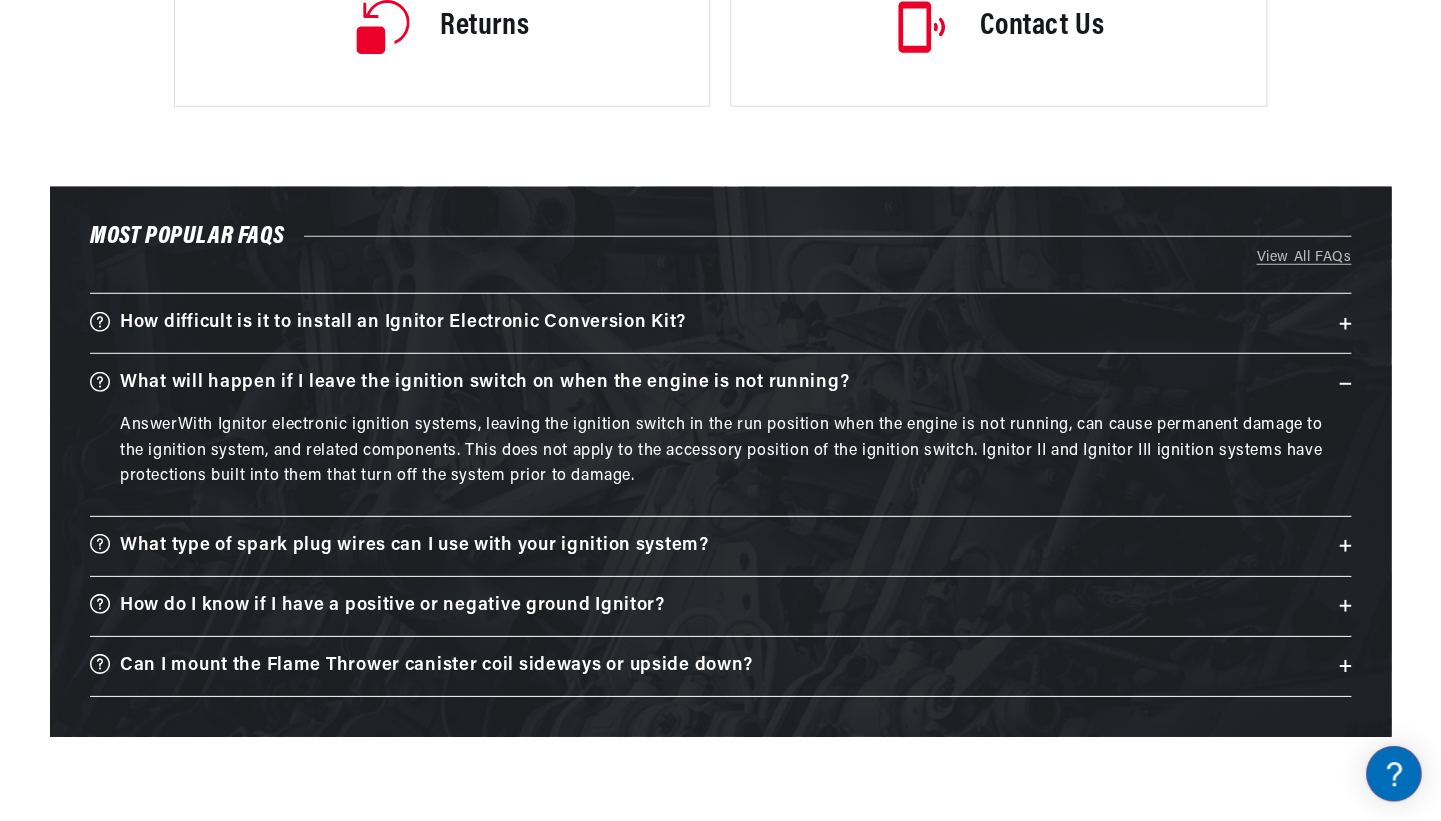 click on "What type of spark plug wires can I use with your ignition system?" at bounding box center (414, 546) 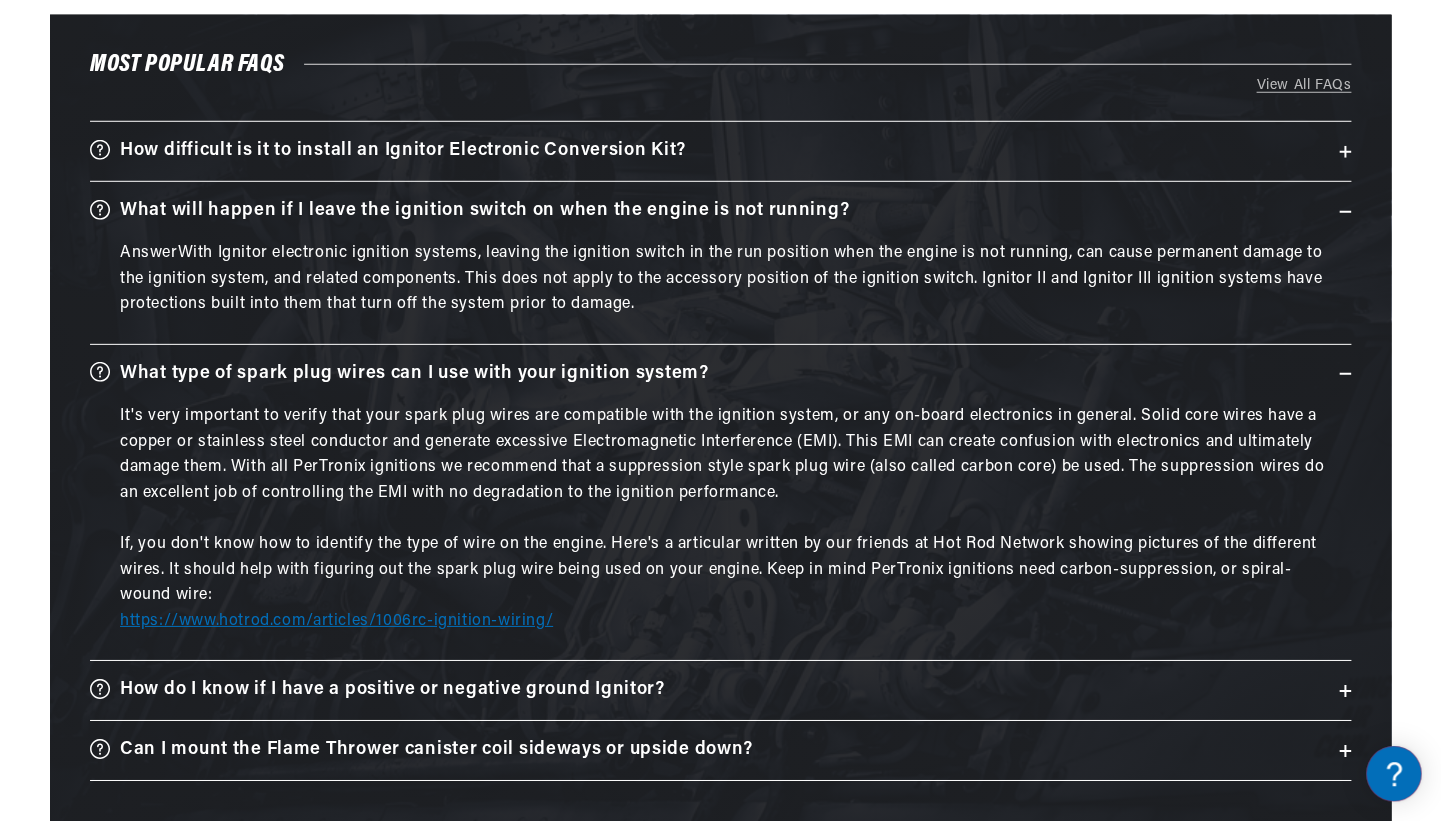 scroll, scrollTop: 2481, scrollLeft: 0, axis: vertical 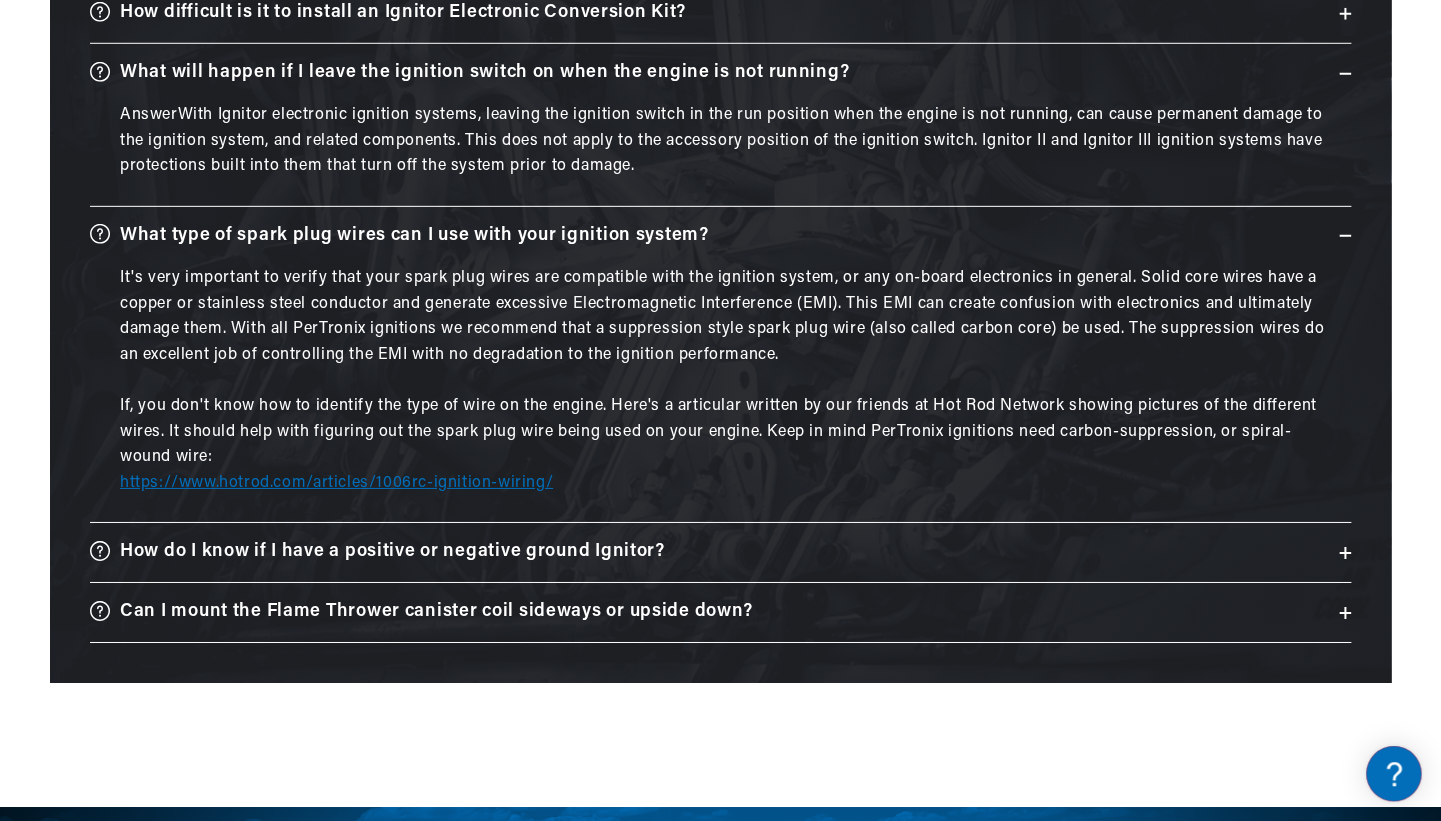 click on "Can I mount the Flame Thrower canister coil sideways or upside down?" at bounding box center [436, 612] 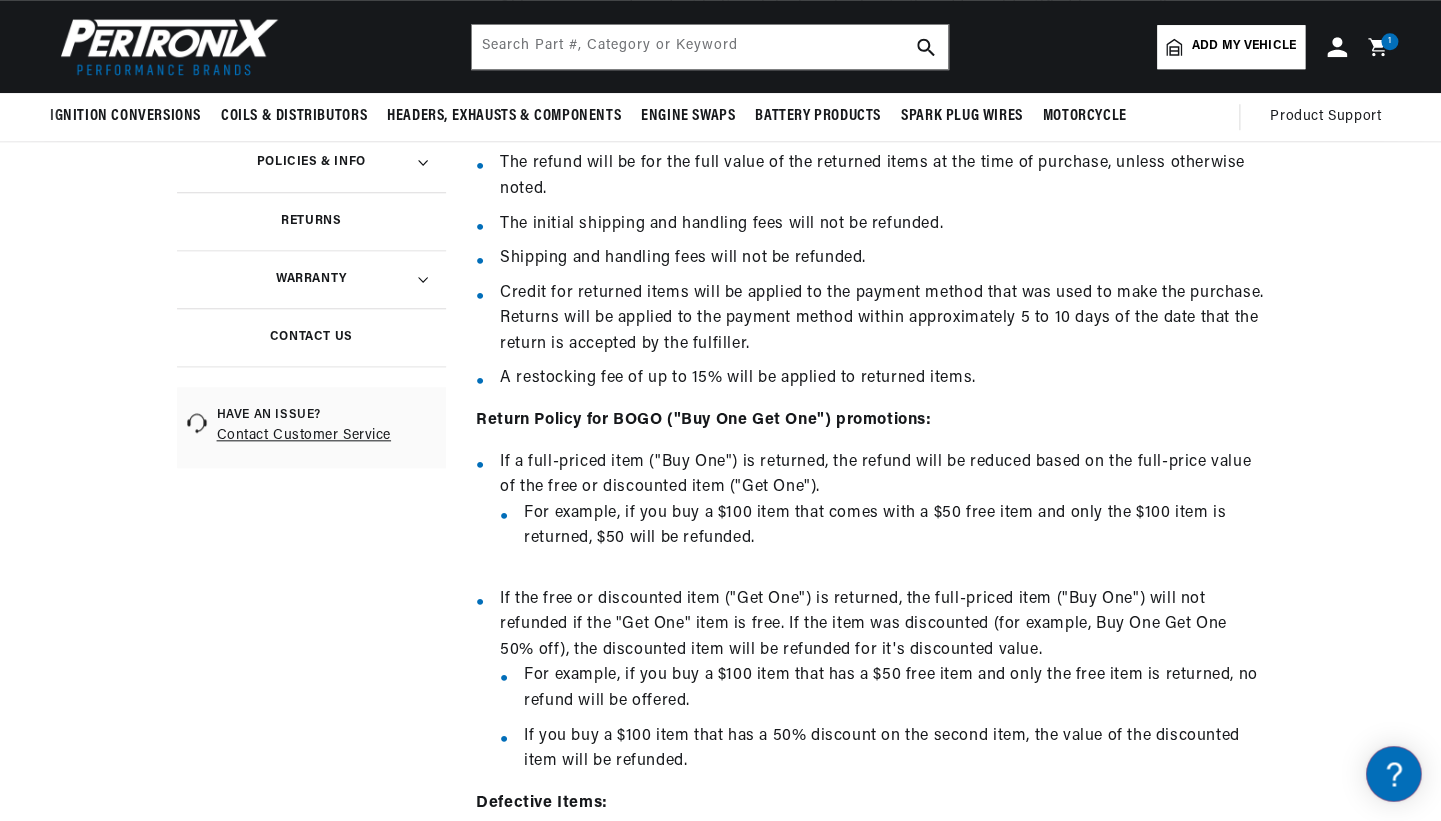 scroll, scrollTop: 413, scrollLeft: 0, axis: vertical 